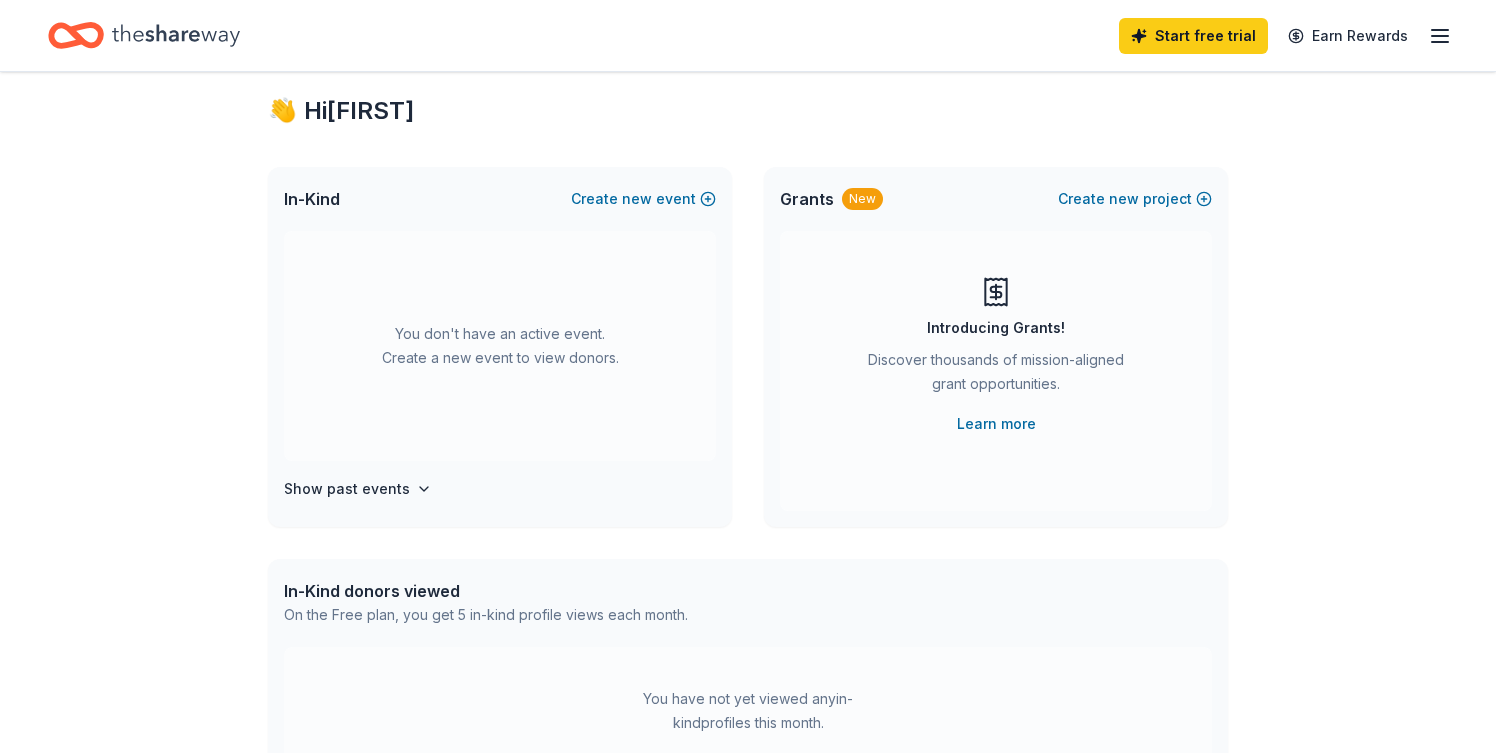scroll, scrollTop: 0, scrollLeft: 0, axis: both 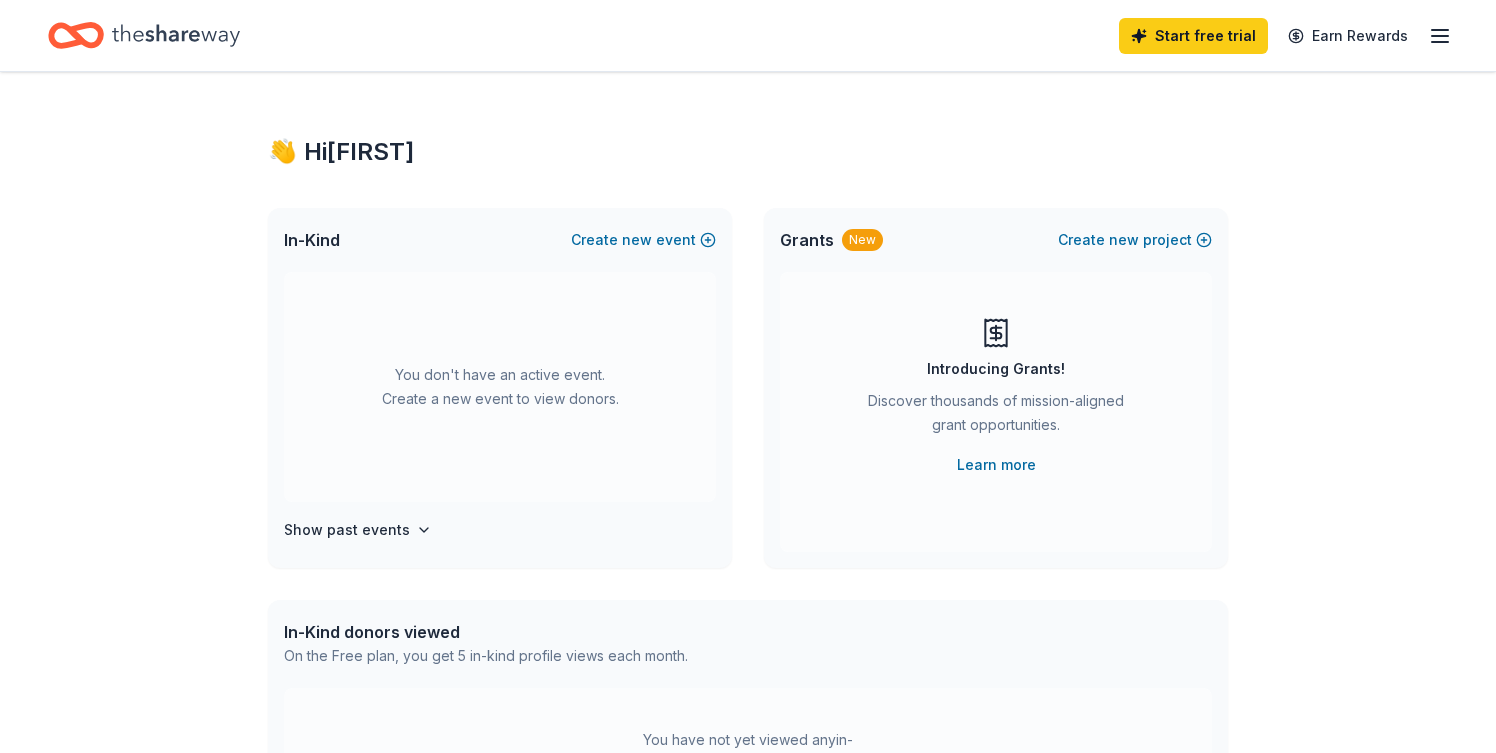 click 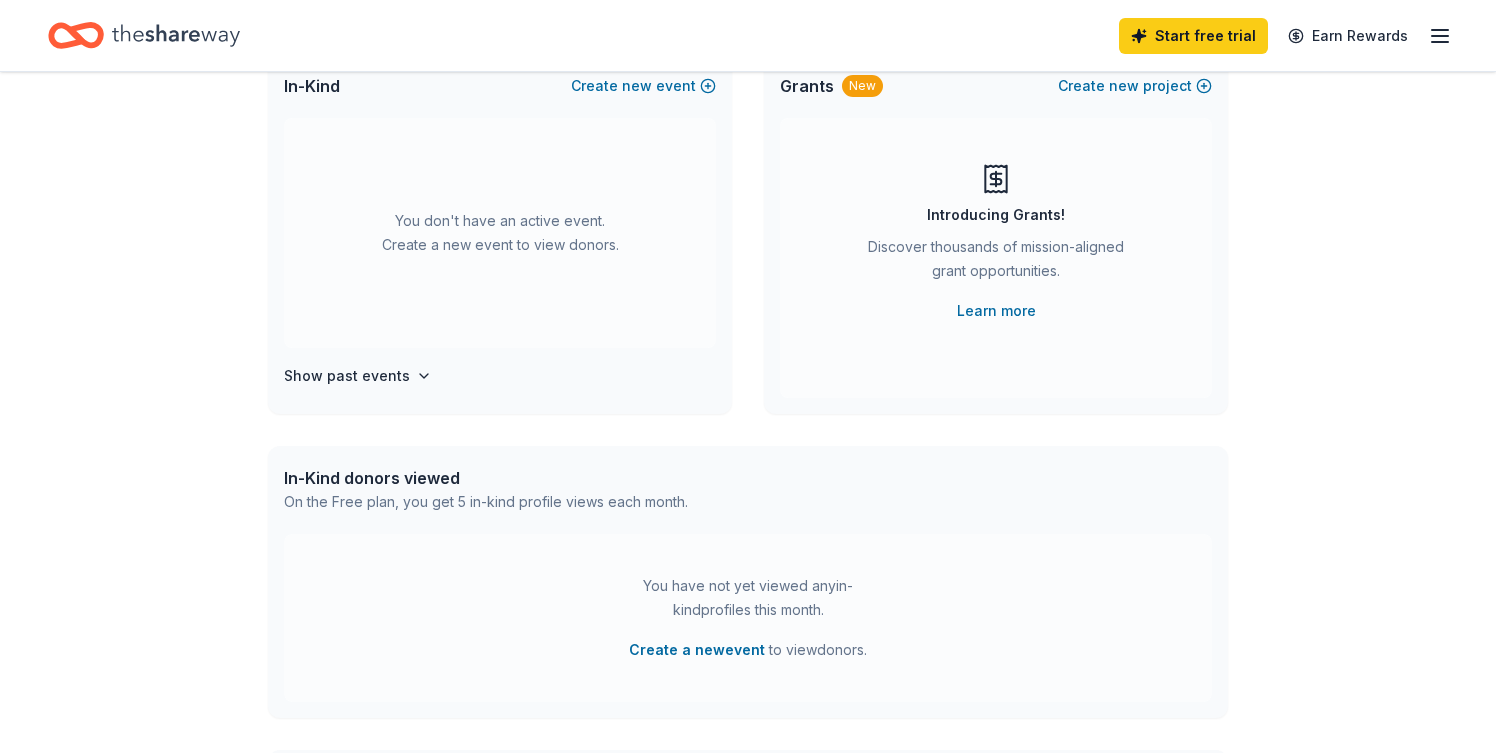 scroll, scrollTop: 0, scrollLeft: 0, axis: both 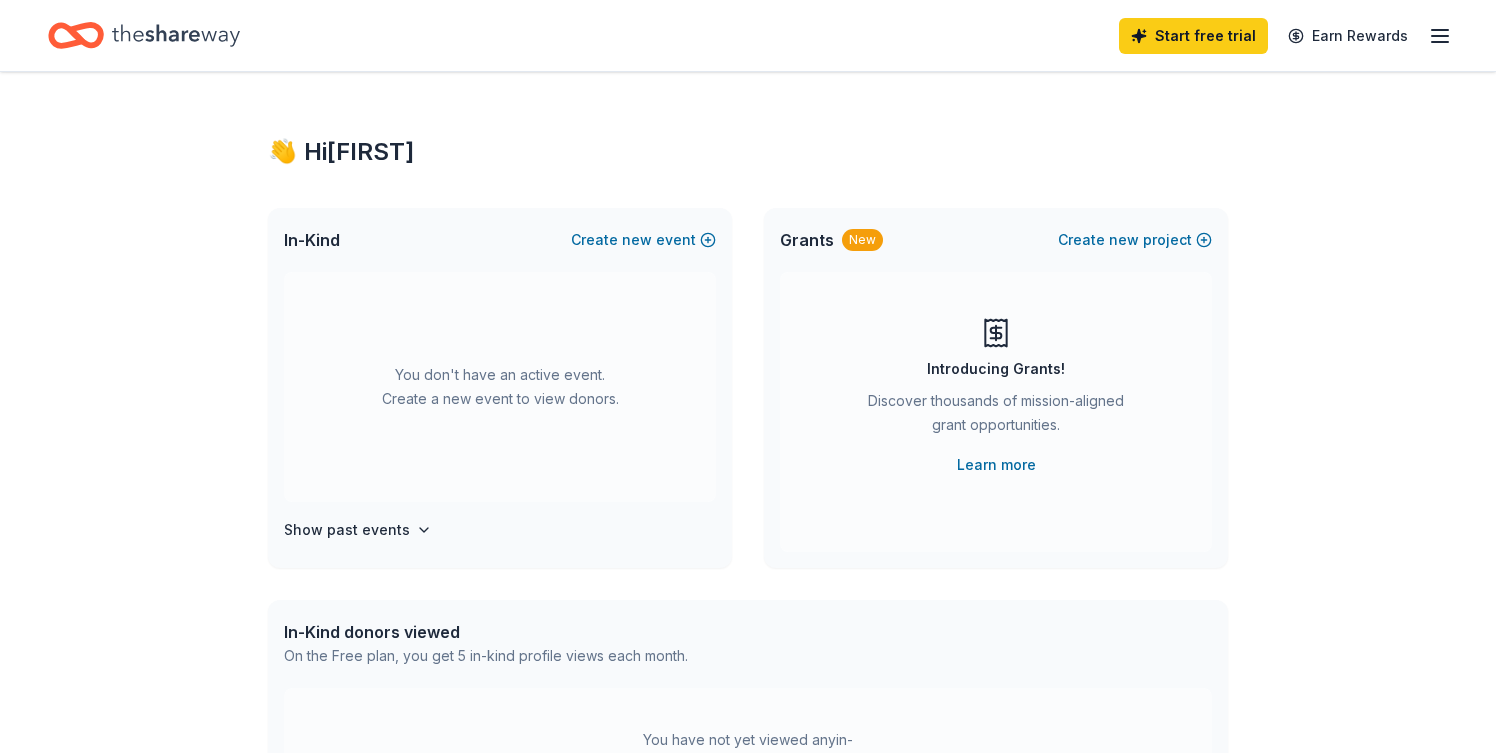 click 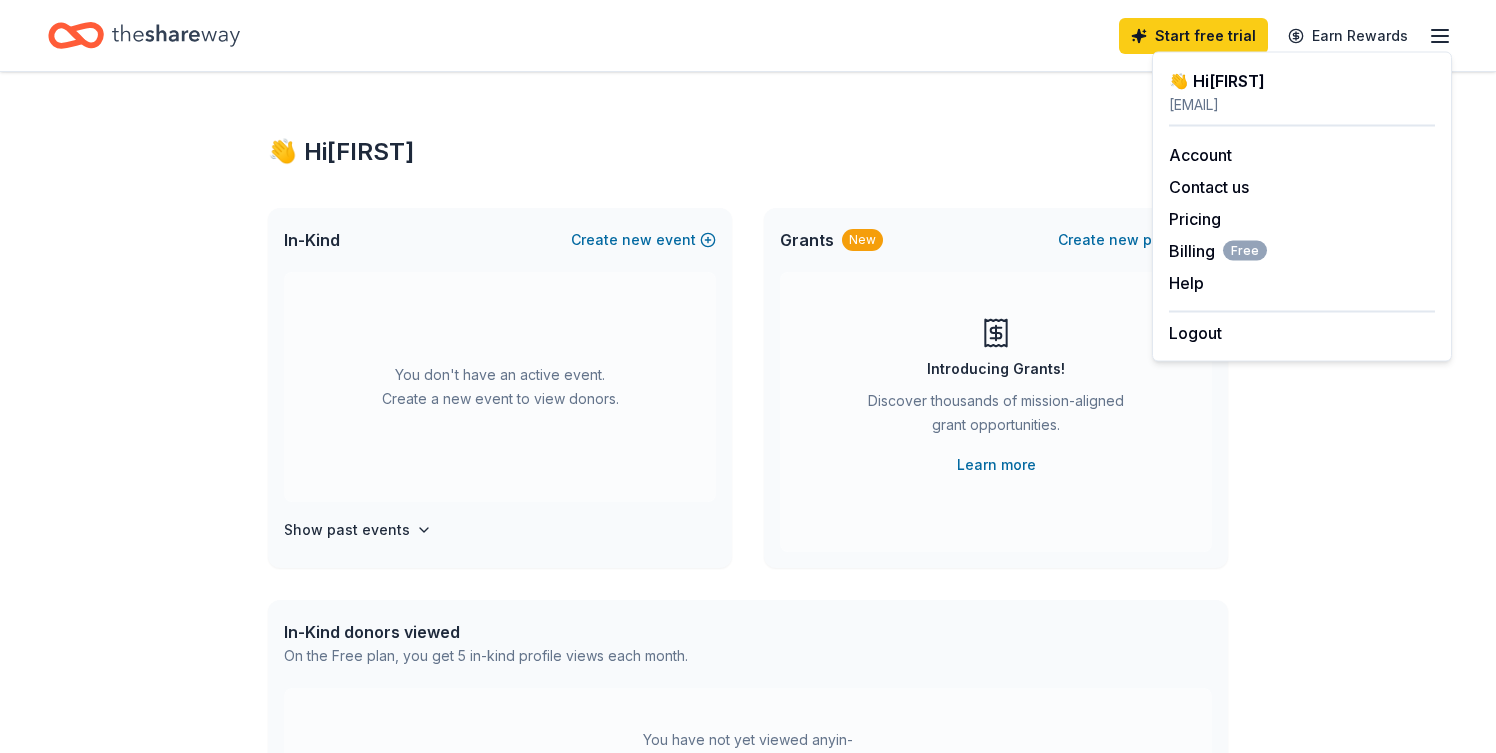 click on "👋 Hi  Jamie In-Kind Create  new  event   You don't have an active event. Create a new event to view donors. Show past events Grants New Create  new  project   Introducing Grants! Discover thousands of mission-aligned grant opportunities. Learn more In-Kind donors viewed On the Free plan, you get 5 in-kind profile views each month. You have not yet viewed any  in-kind  profiles this month. Create a new  event   to view  donors . Grants viewed On the Free plan, you get 5 grant profile views each month. You have not yet viewed any  grant  profiles this month. Create a new  project   to view  grants ." at bounding box center (748, 656) 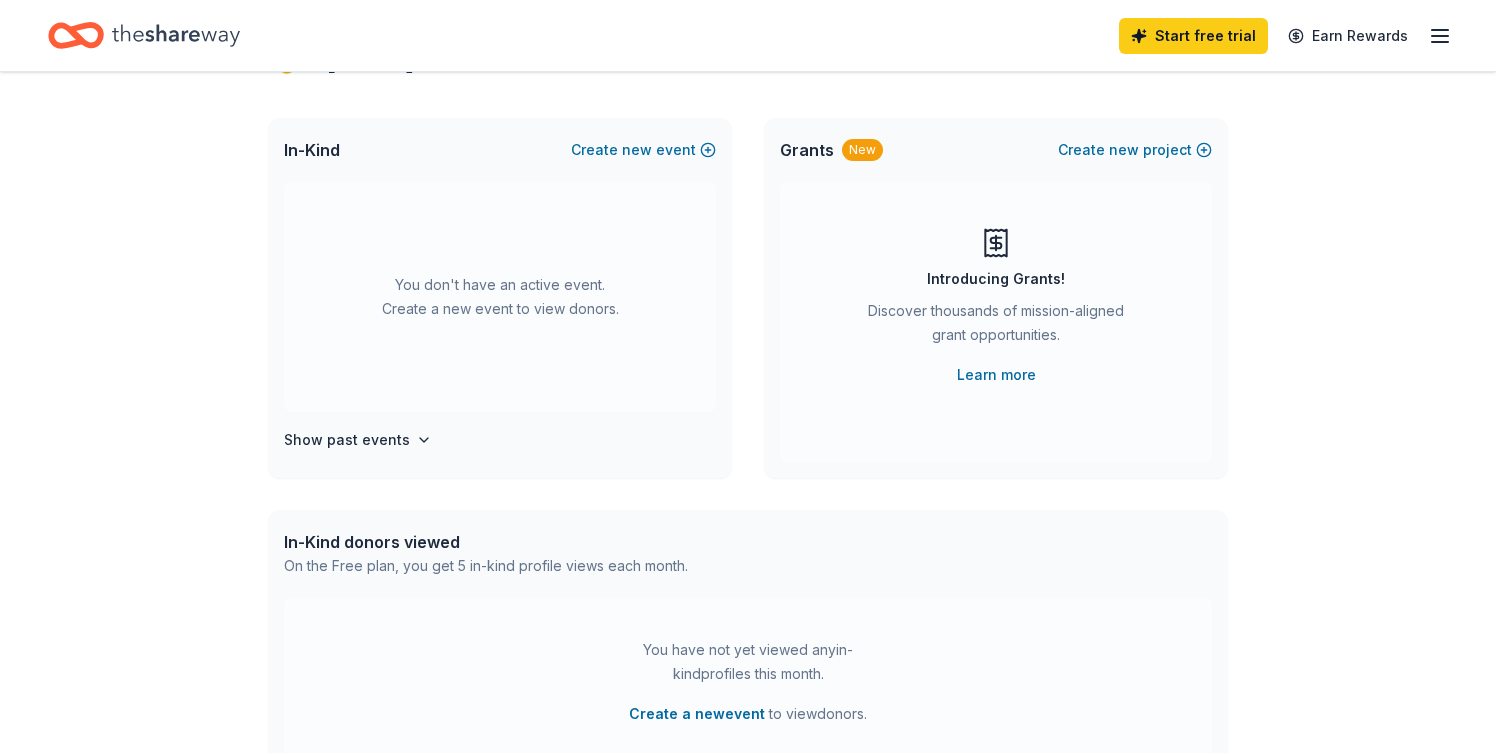 scroll, scrollTop: 0, scrollLeft: 0, axis: both 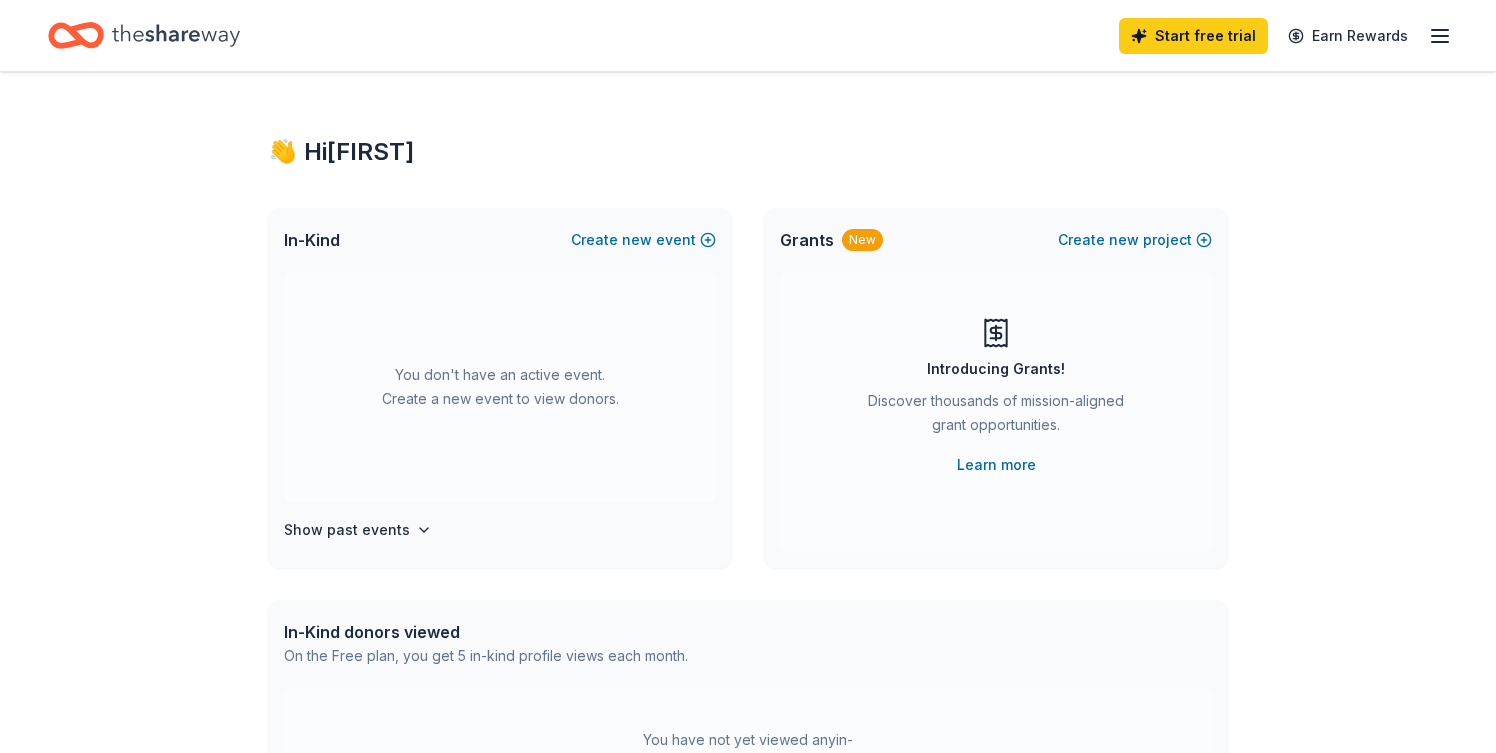 click 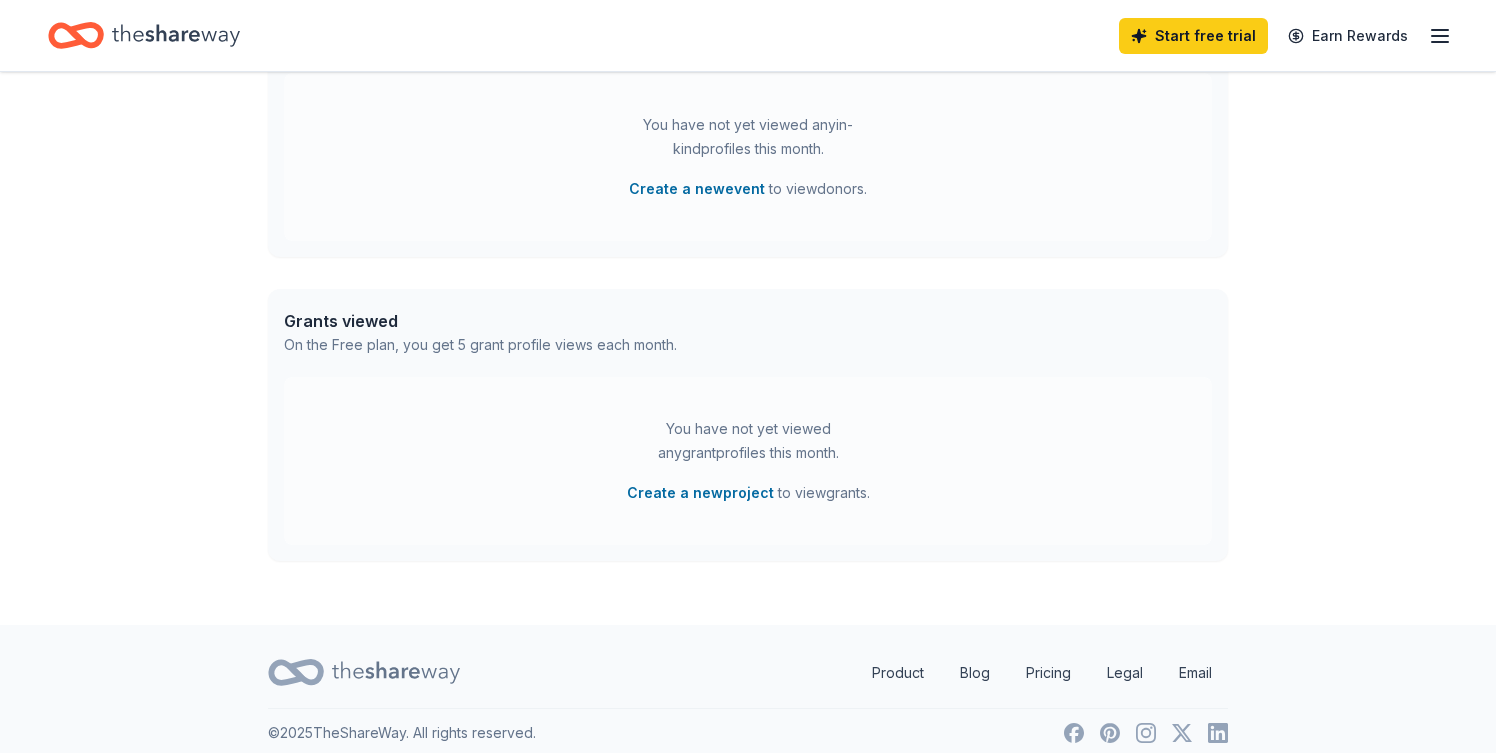 scroll, scrollTop: 625, scrollLeft: 0, axis: vertical 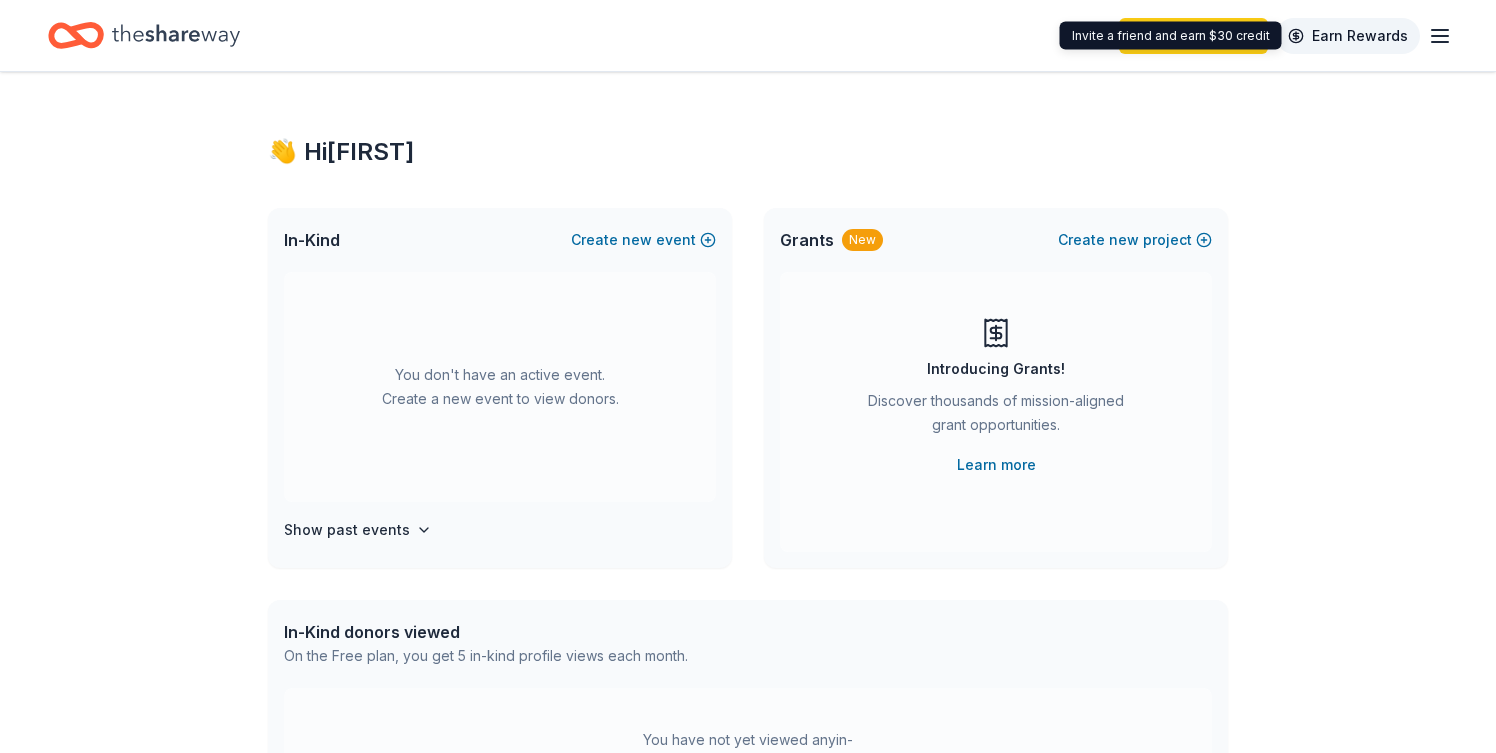 click on "Earn Rewards" at bounding box center [1348, 36] 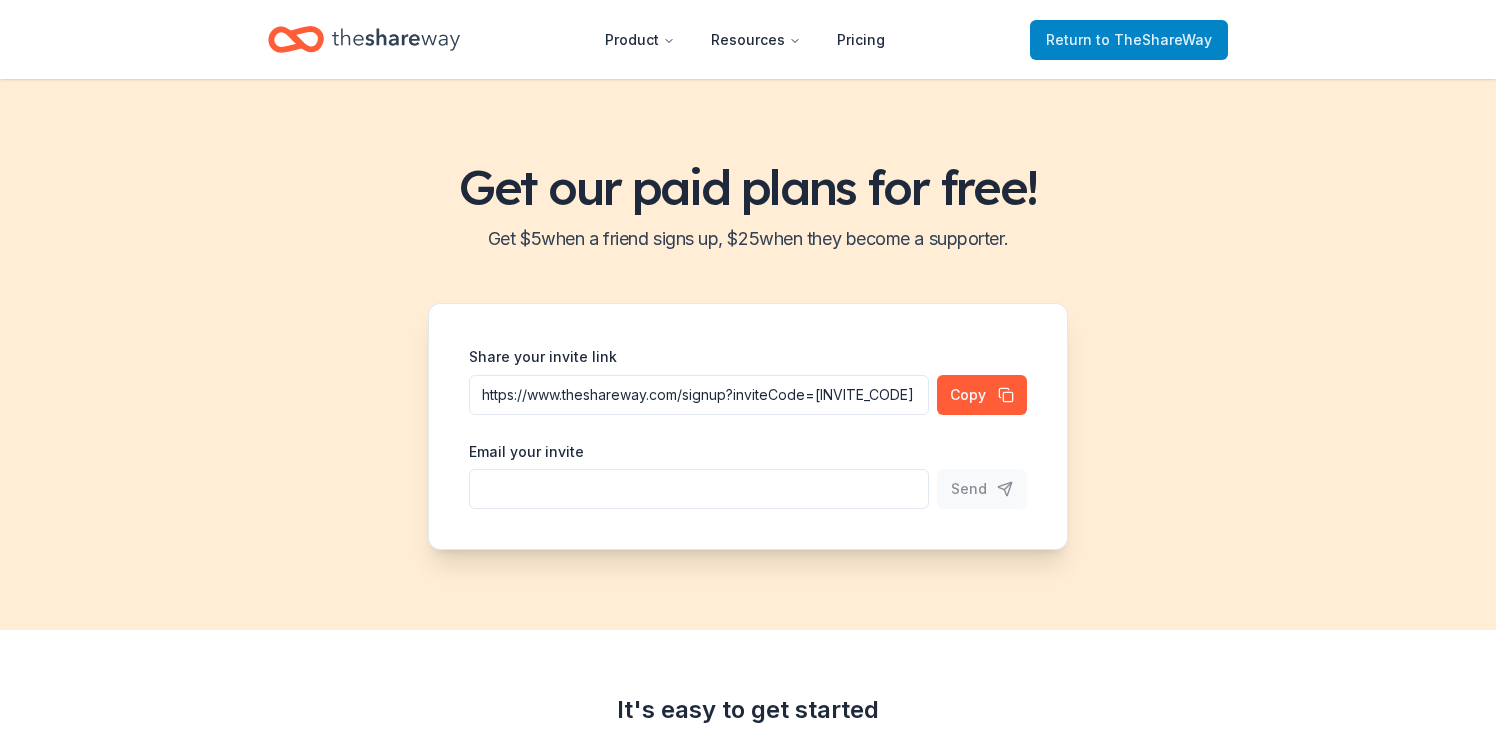 click on "to TheShareWay" at bounding box center [1154, 39] 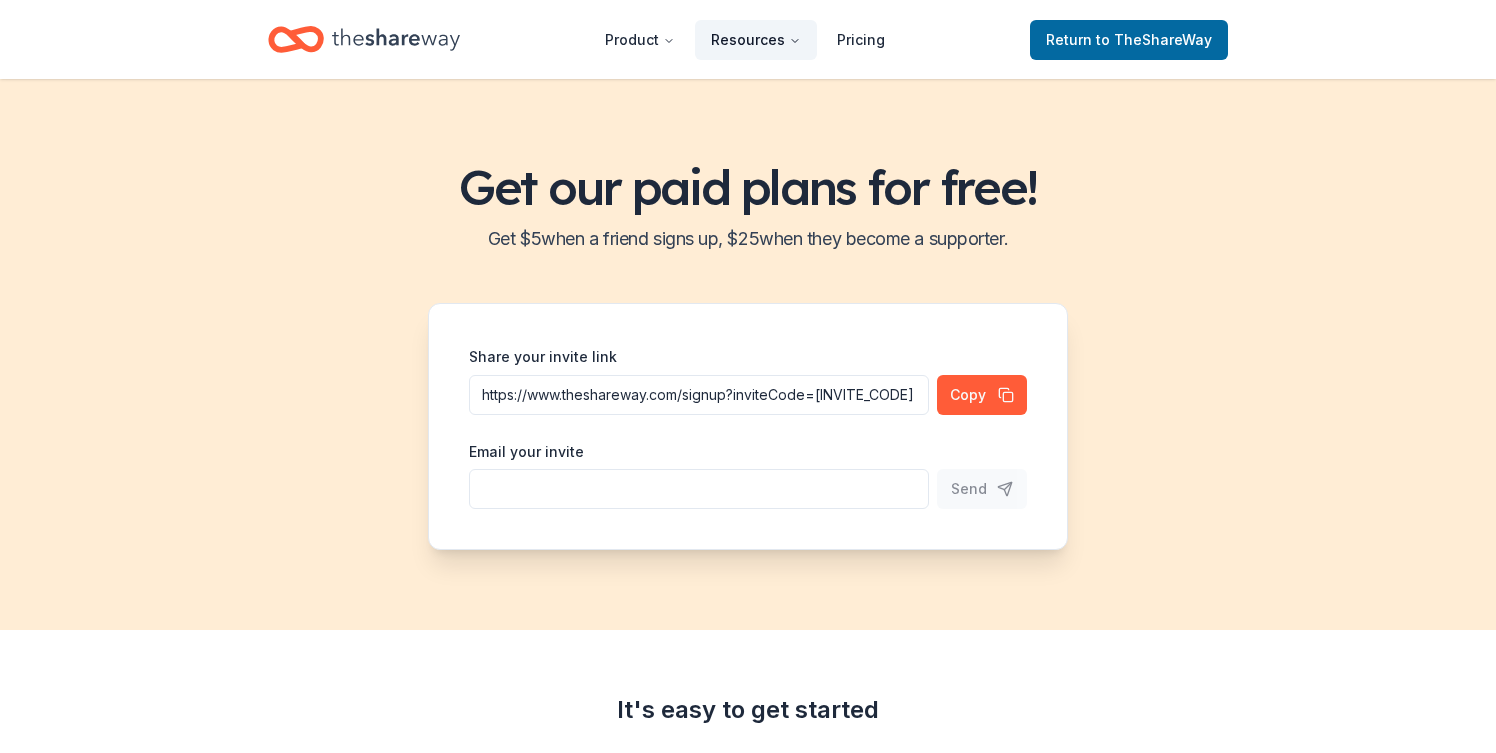 click on "Resources" at bounding box center (756, 40) 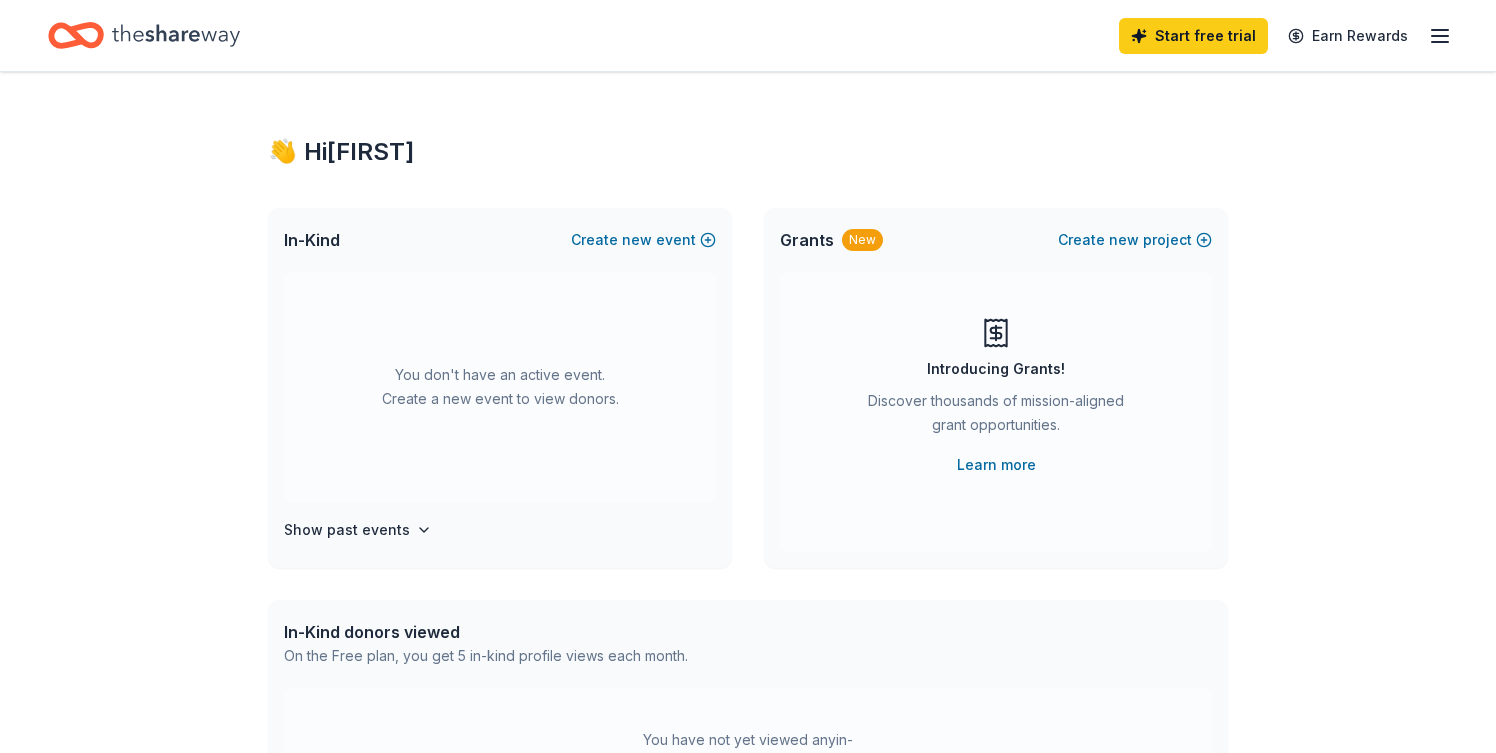 click on "Start free  trial Earn Rewards" at bounding box center (748, 35) 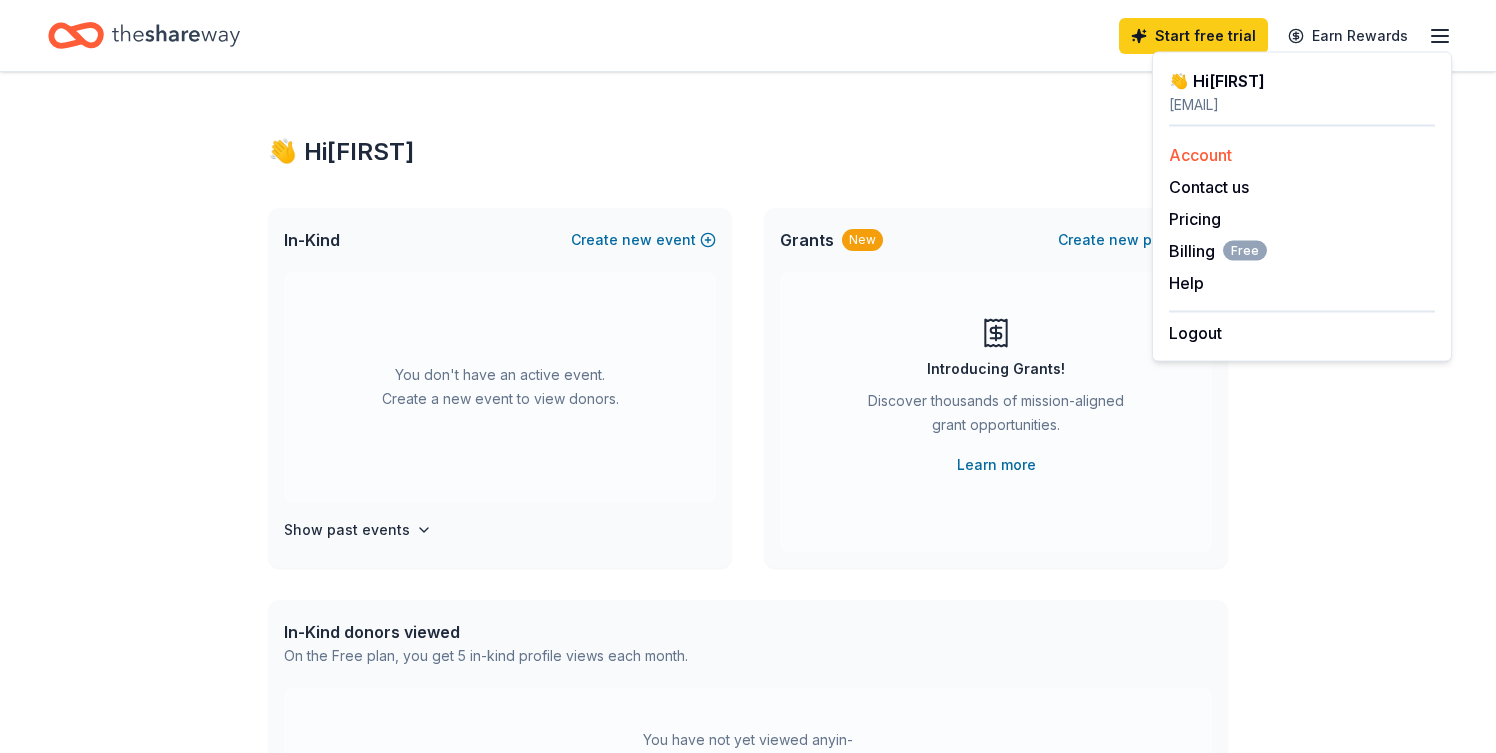 click on "Account" at bounding box center (1200, 155) 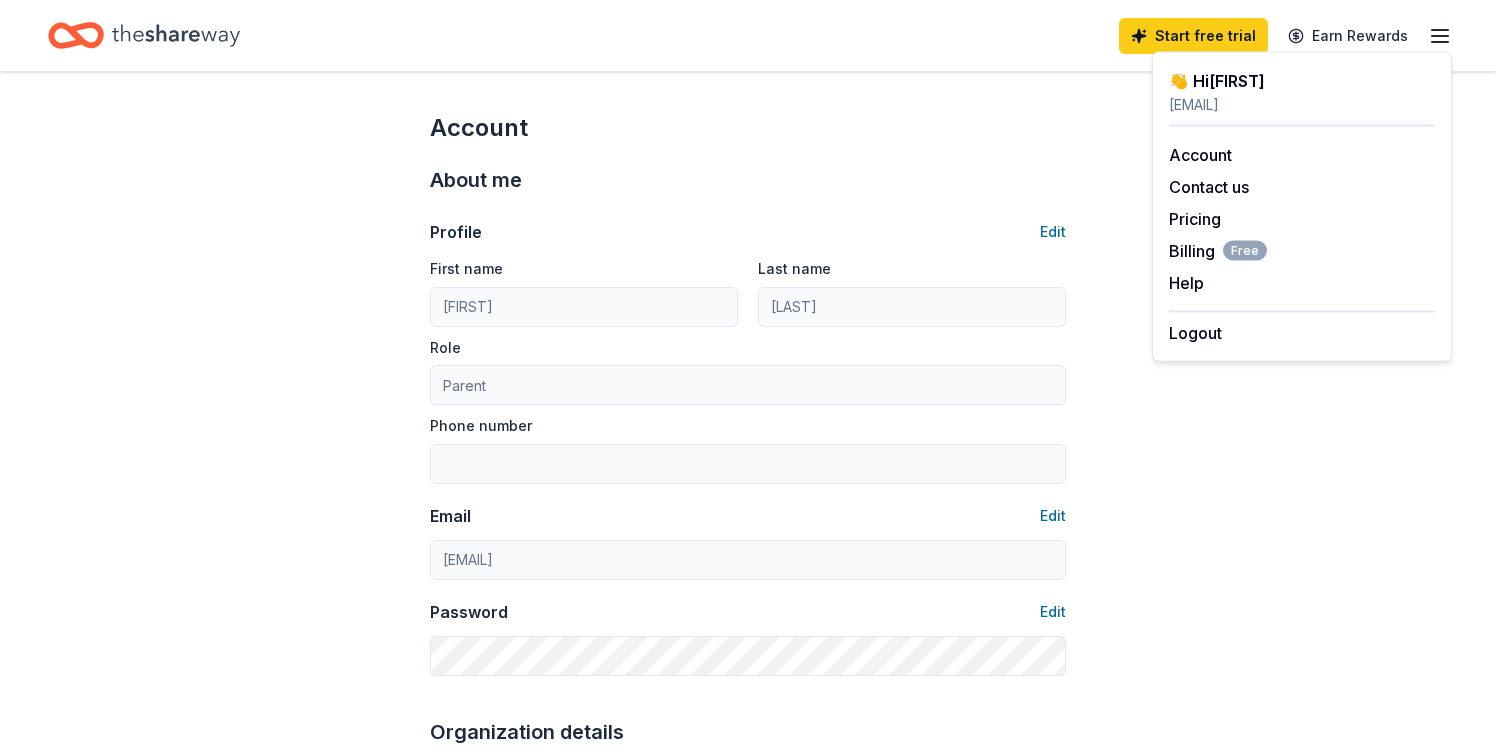 click 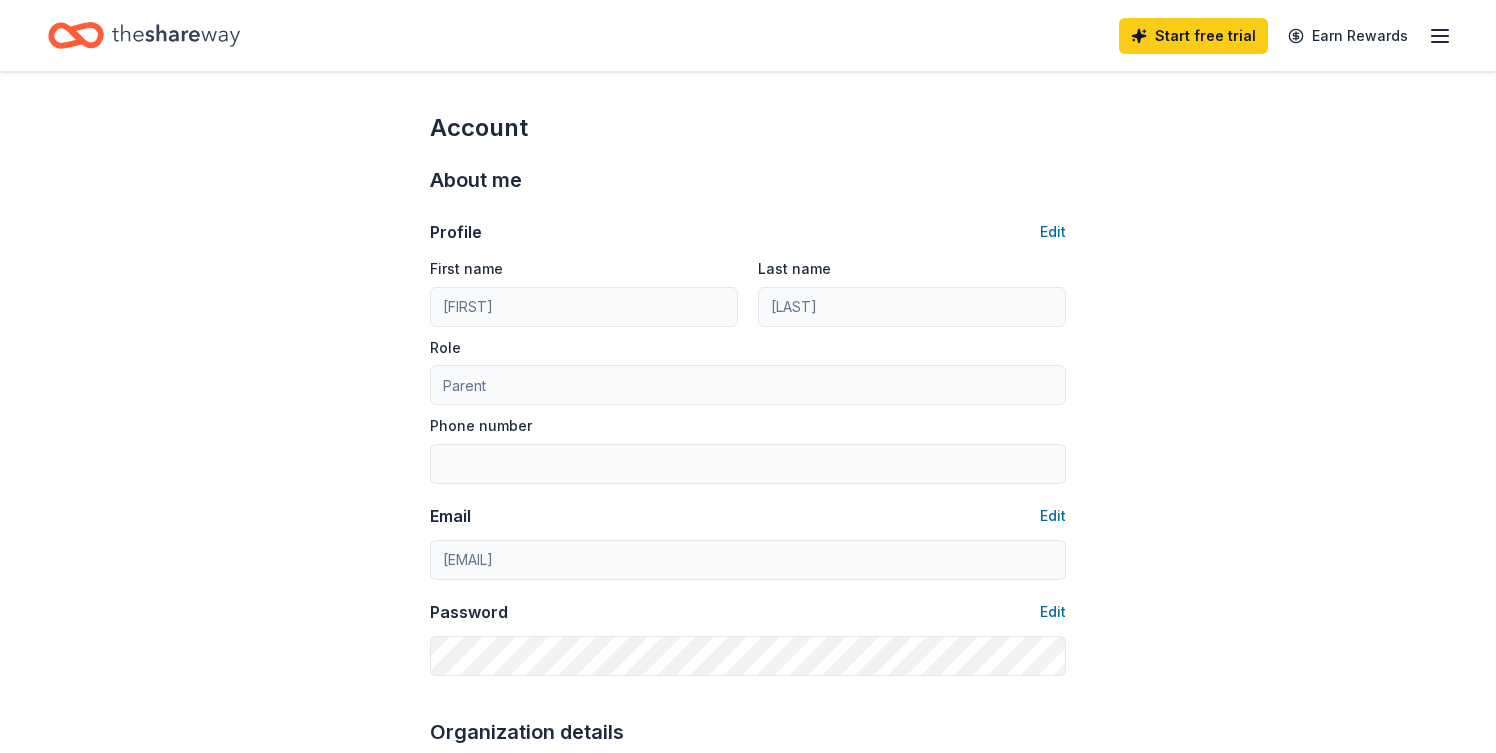 click 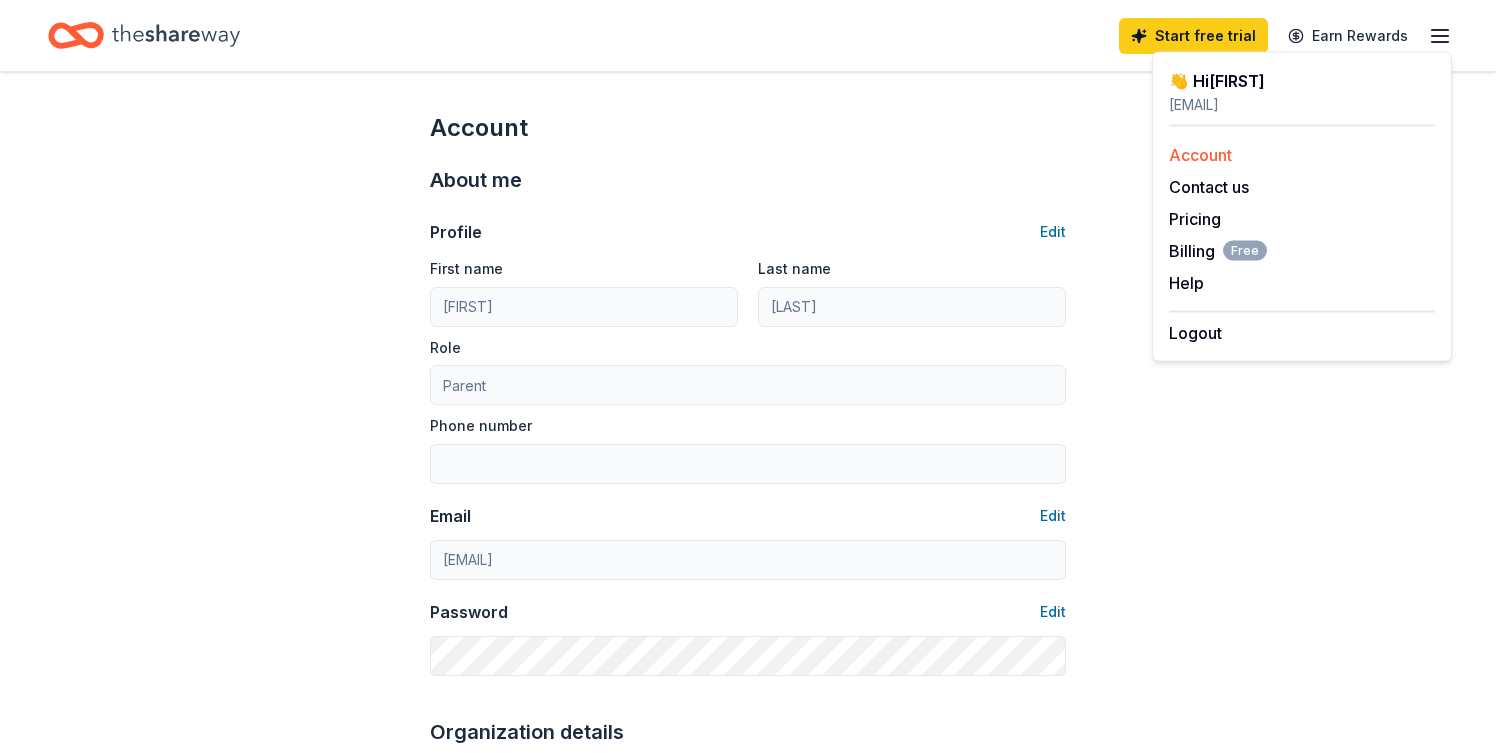click on "Account" at bounding box center (1200, 155) 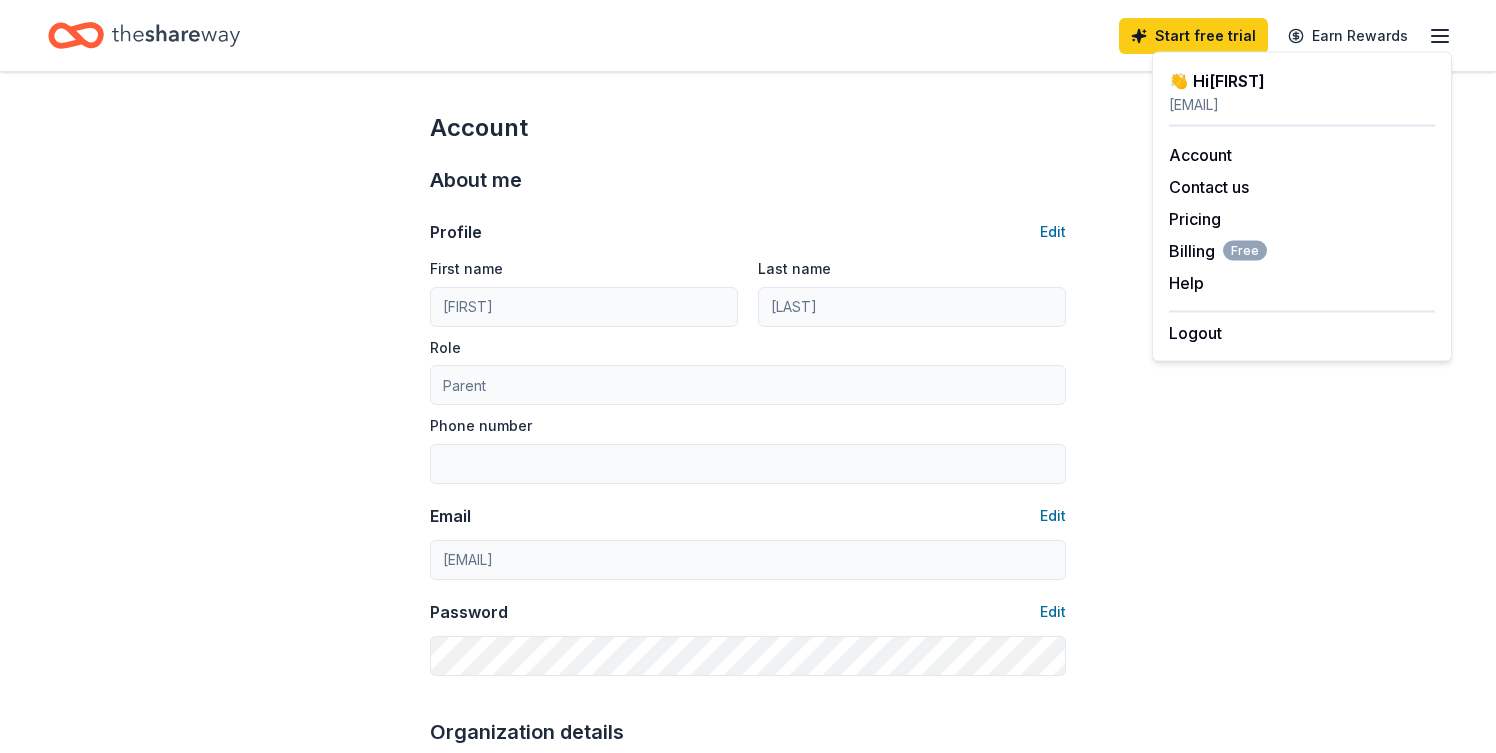 click 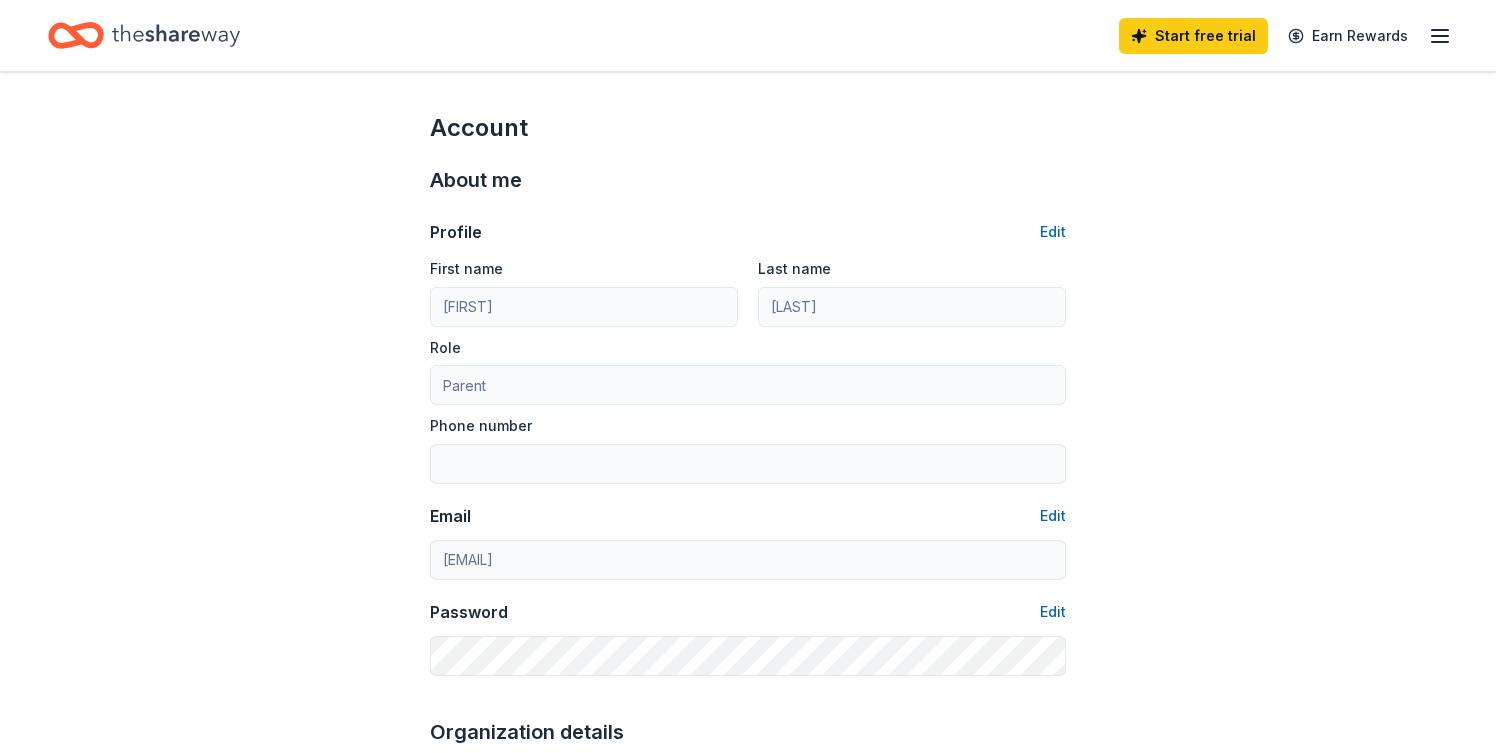 click 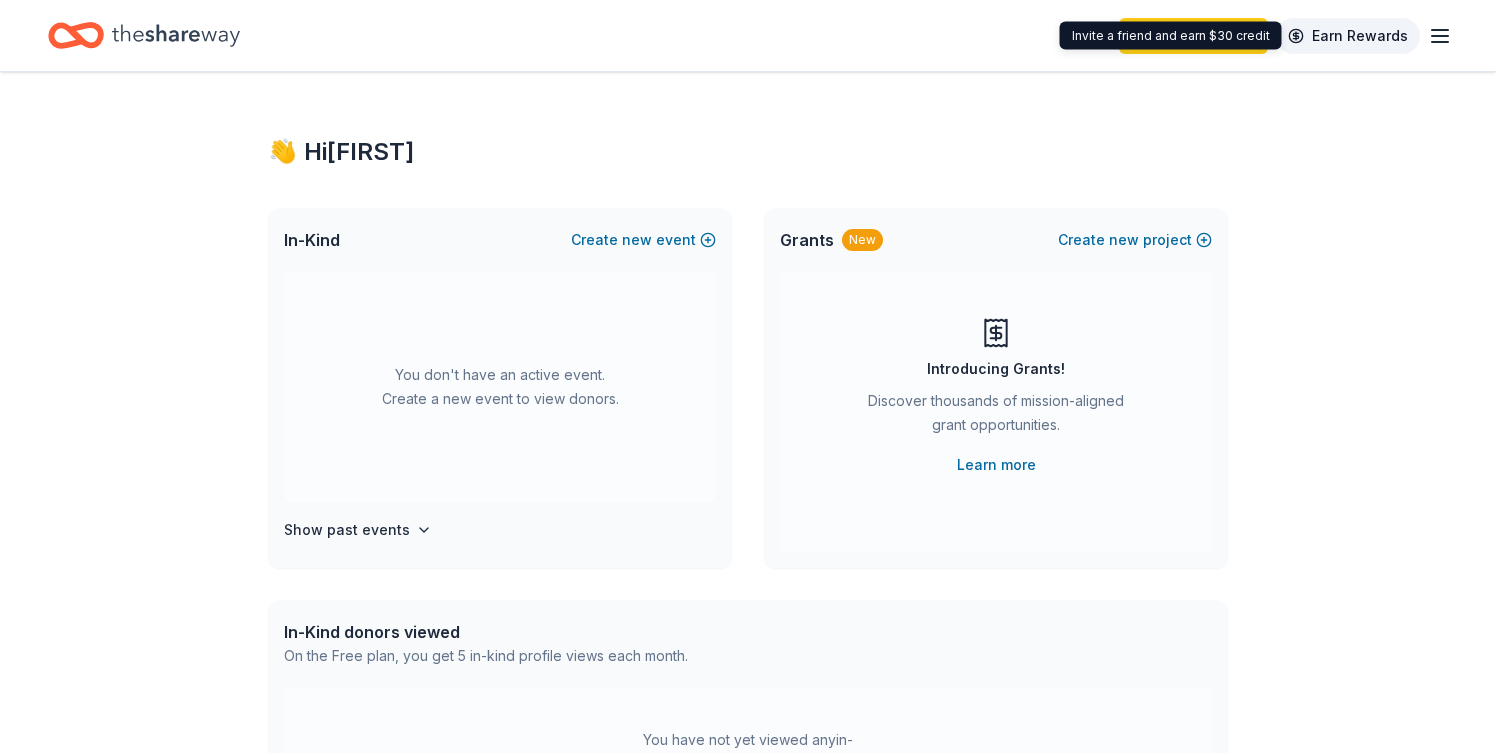 click on "Earn Rewards" at bounding box center (1348, 36) 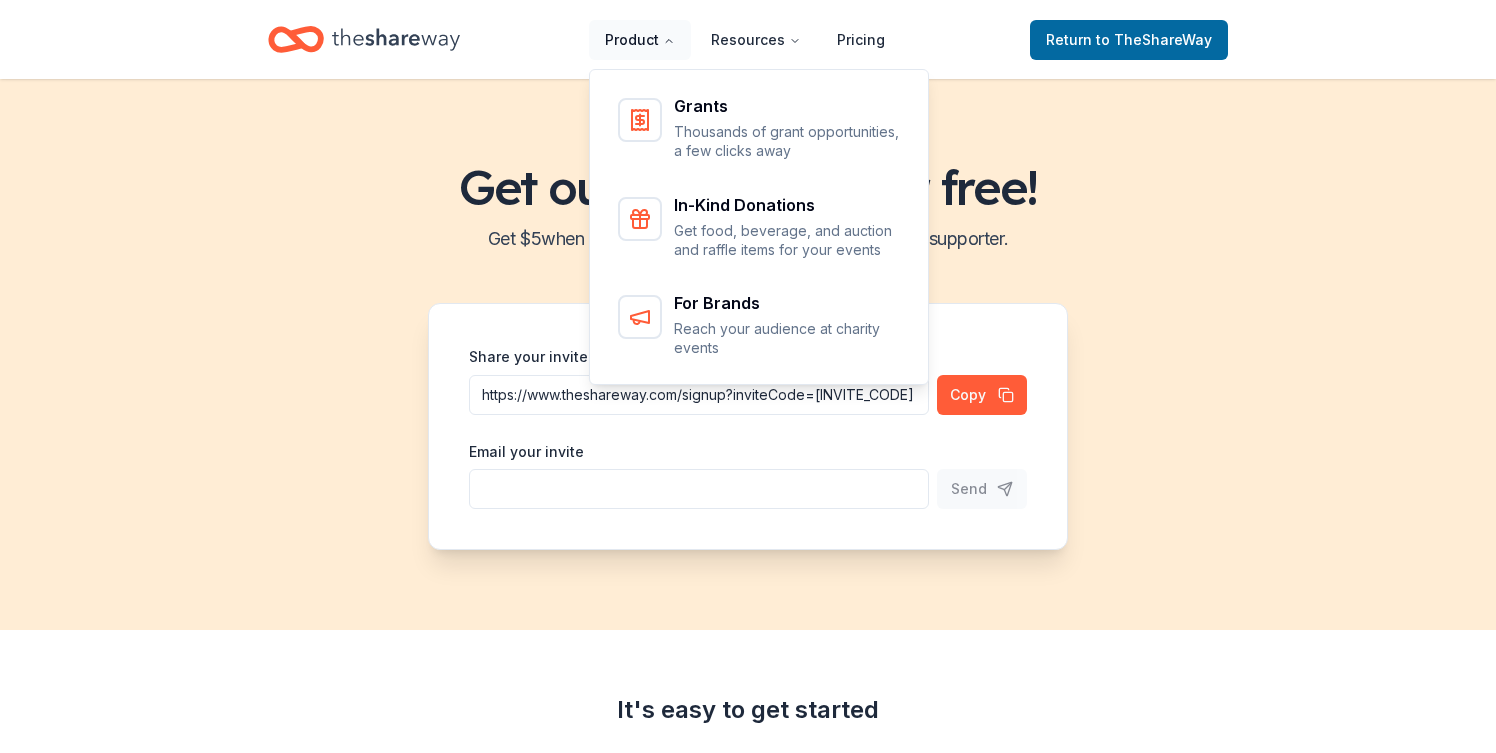 click on "Product" at bounding box center (640, 40) 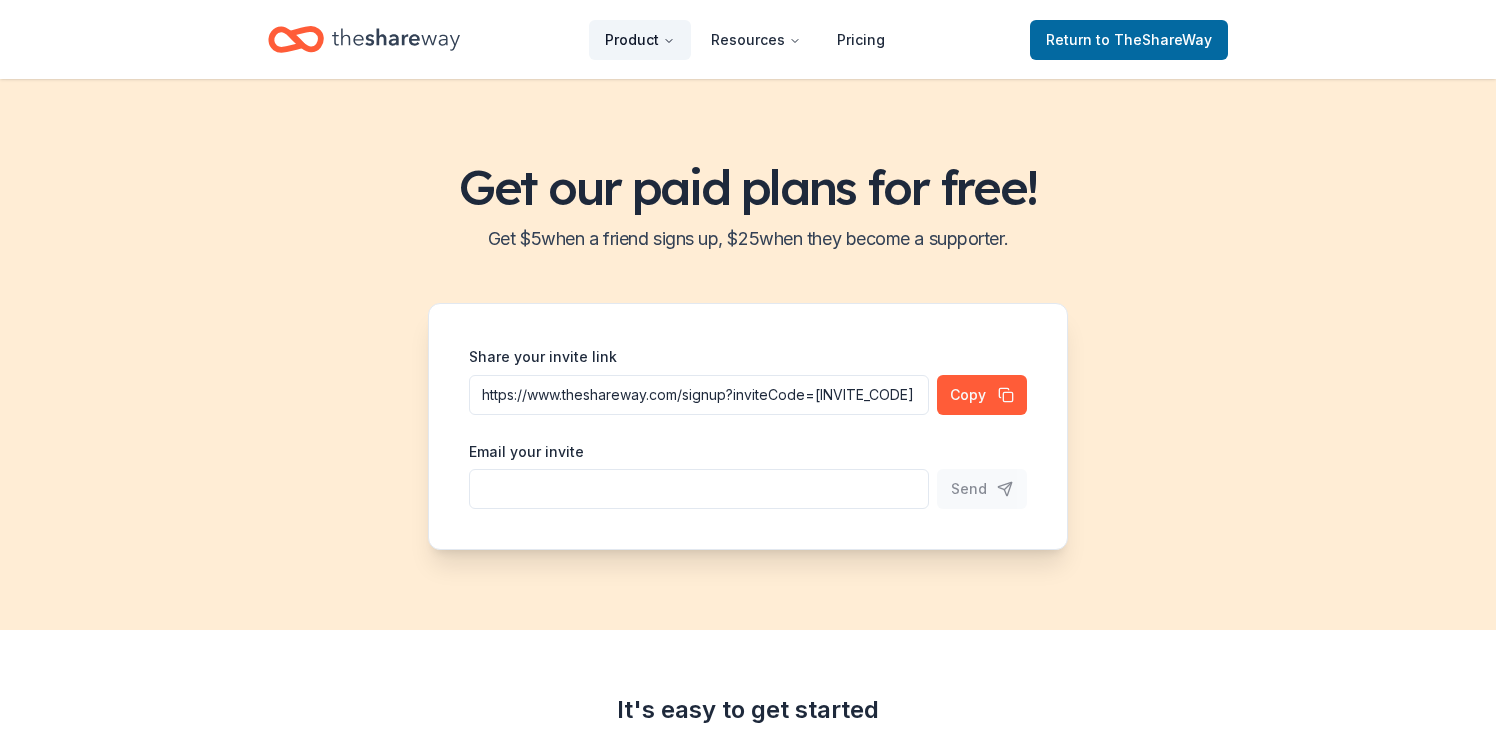 click on "Product" at bounding box center [640, 40] 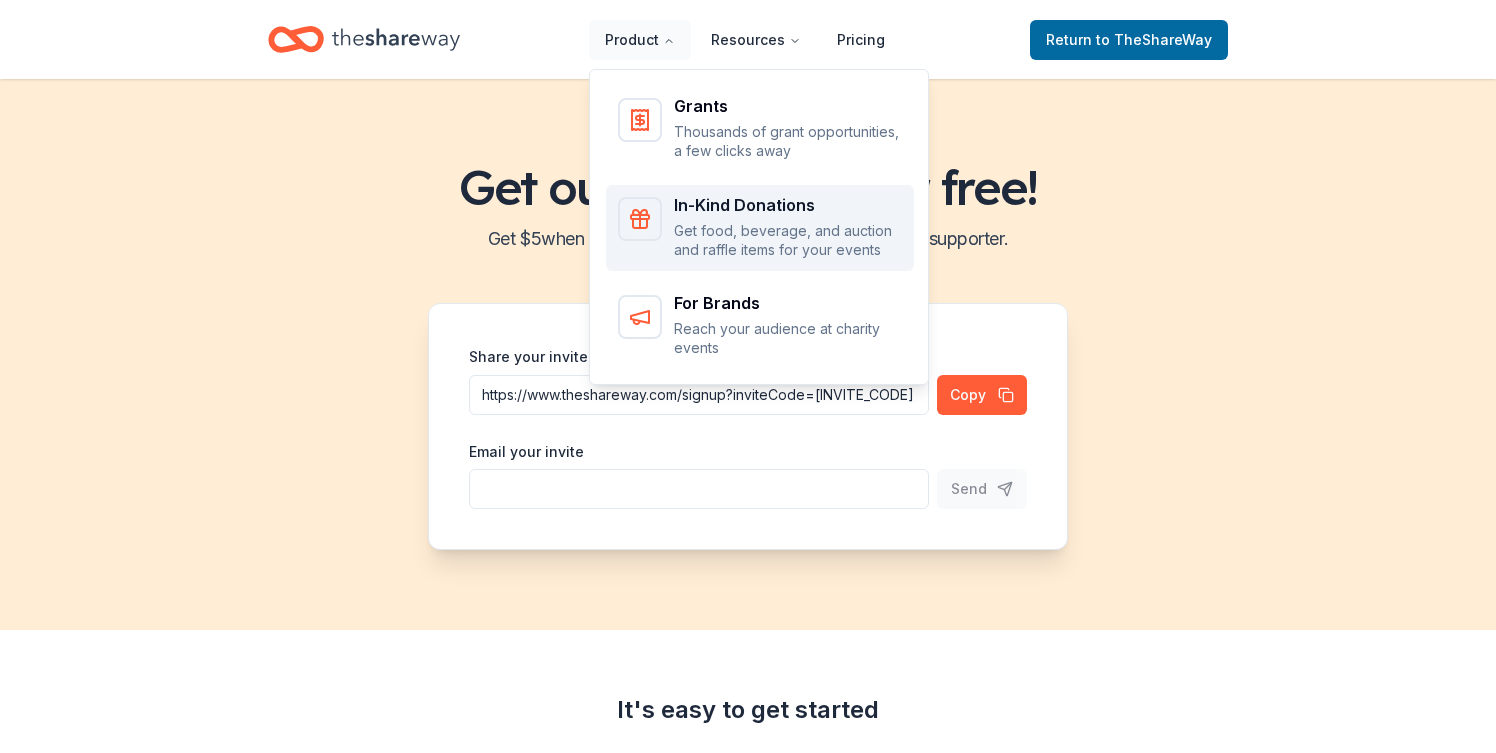 click on "In-Kind Donations" at bounding box center [788, 205] 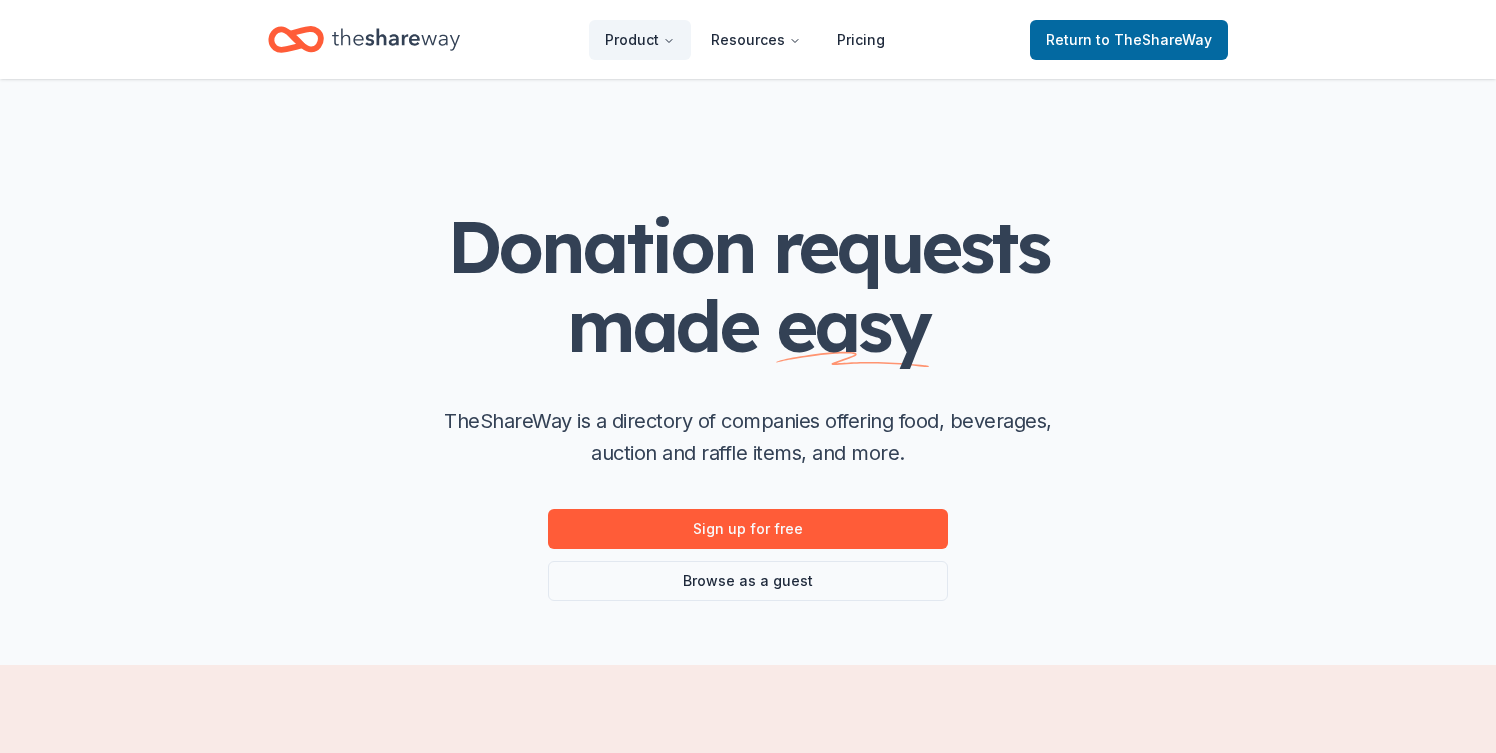 scroll, scrollTop: 0, scrollLeft: 0, axis: both 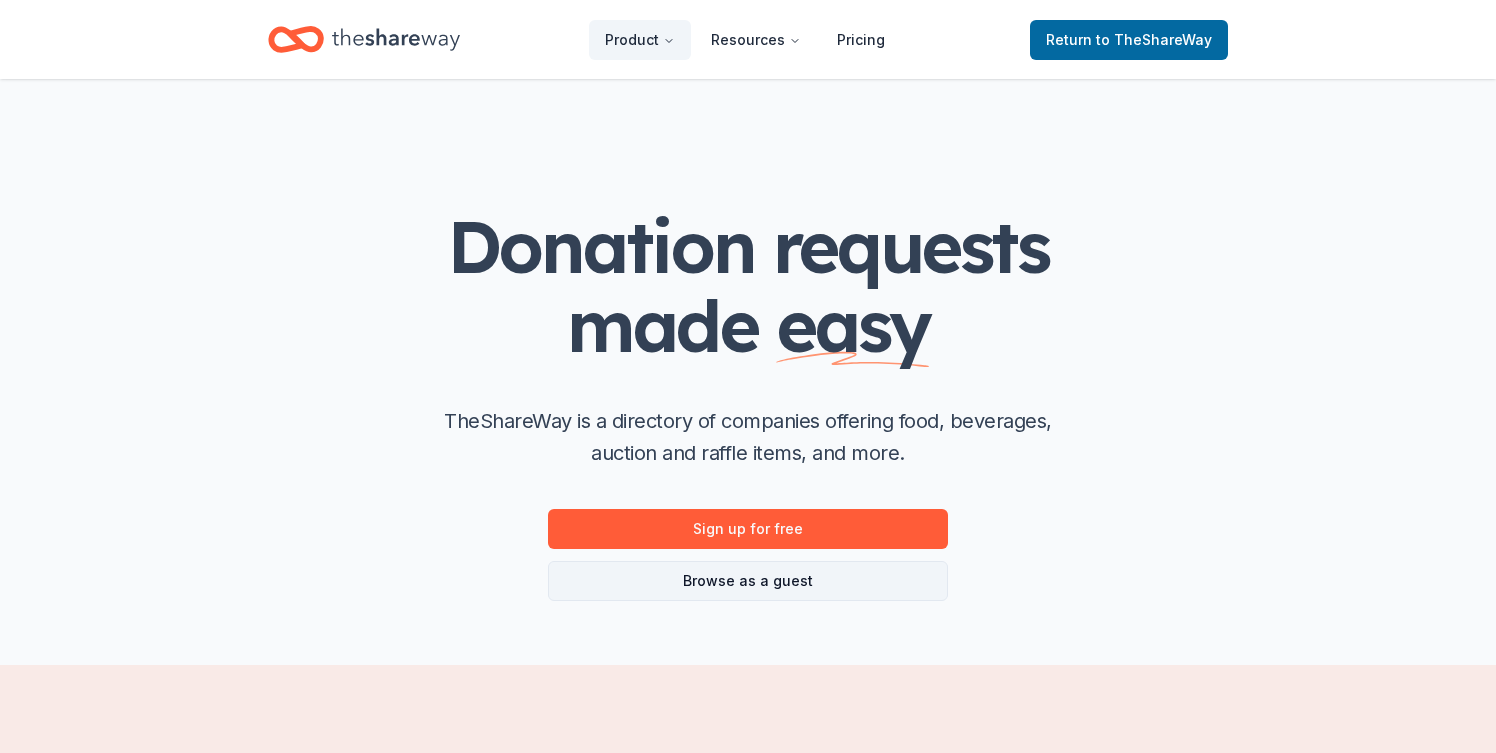 click on "Browse as a guest" at bounding box center (748, 581) 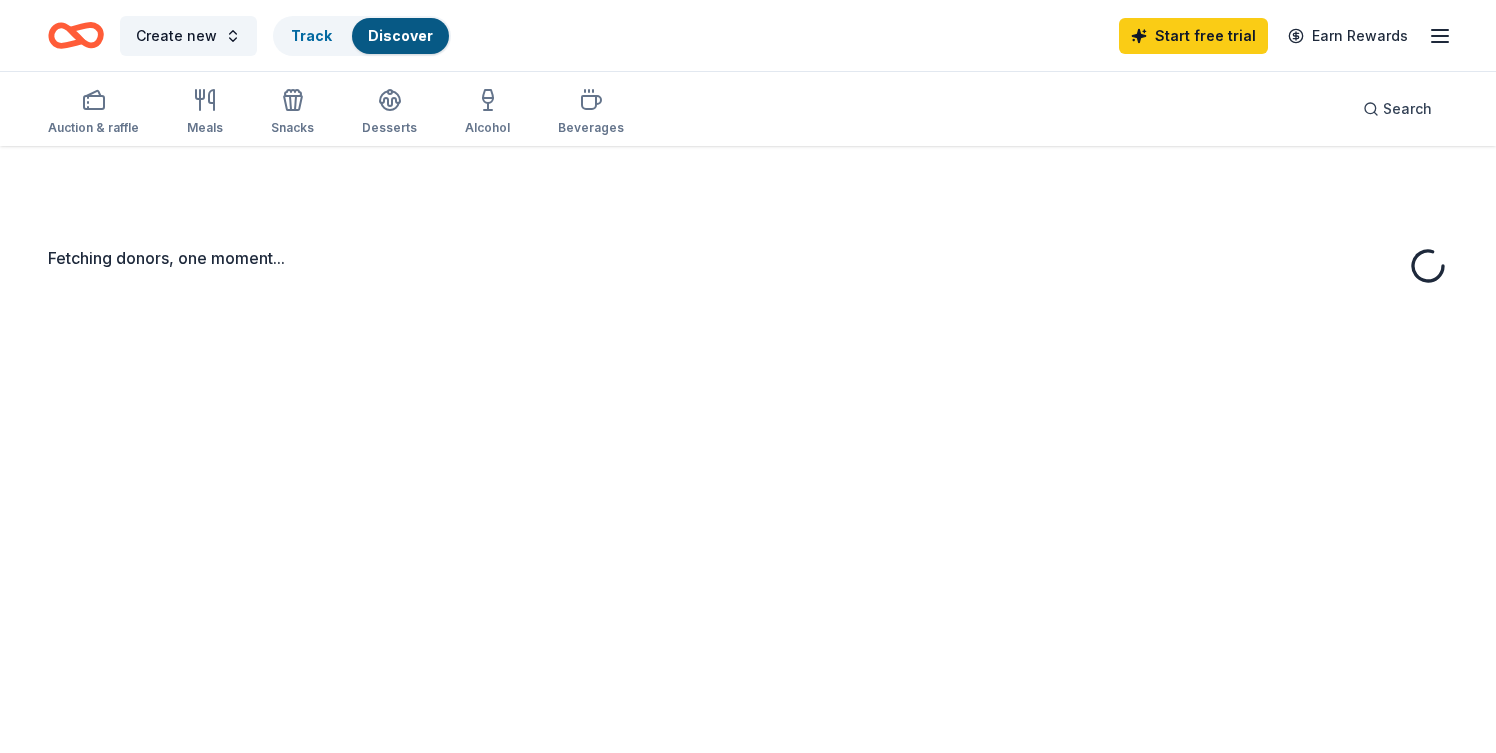 click on "Fetching donors, one moment..." at bounding box center (748, 522) 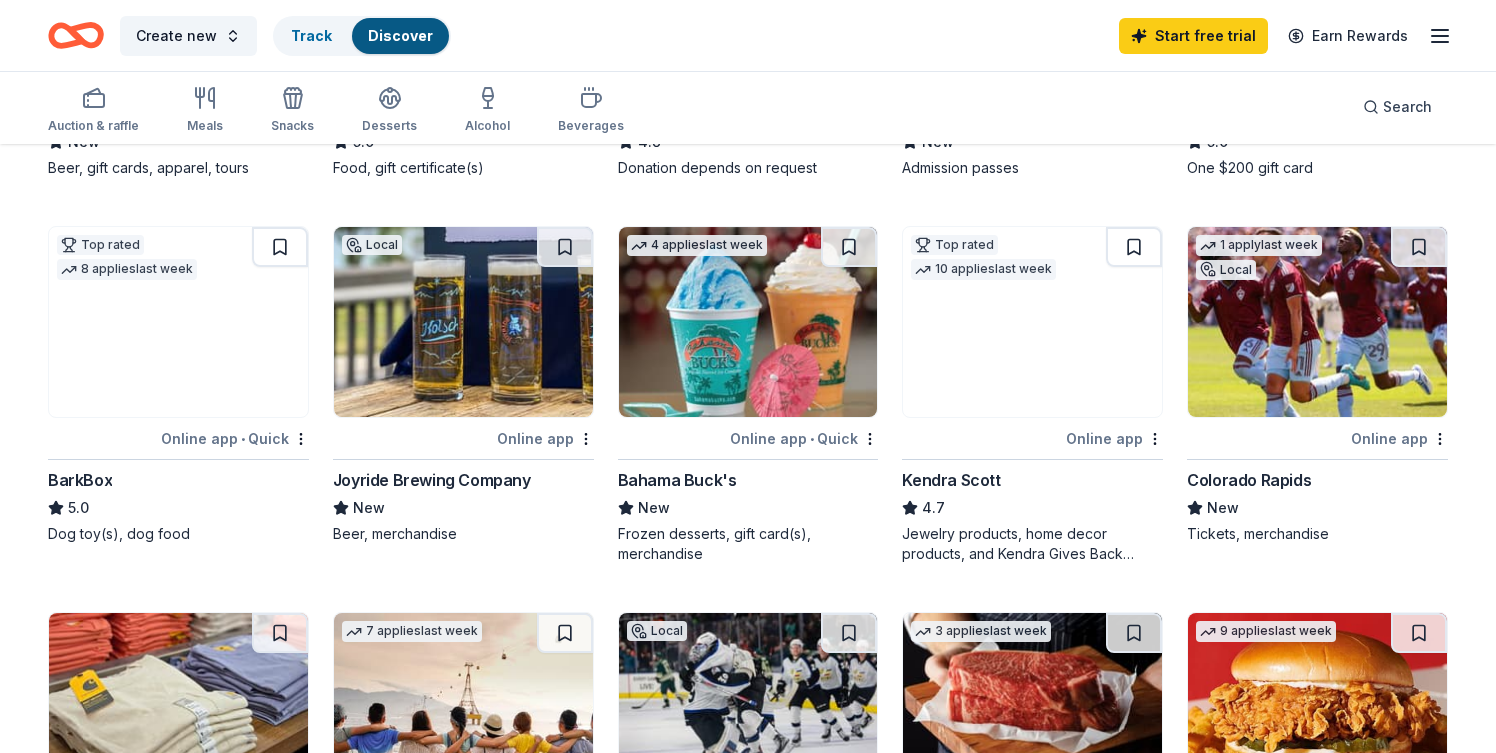 scroll, scrollTop: 436, scrollLeft: 0, axis: vertical 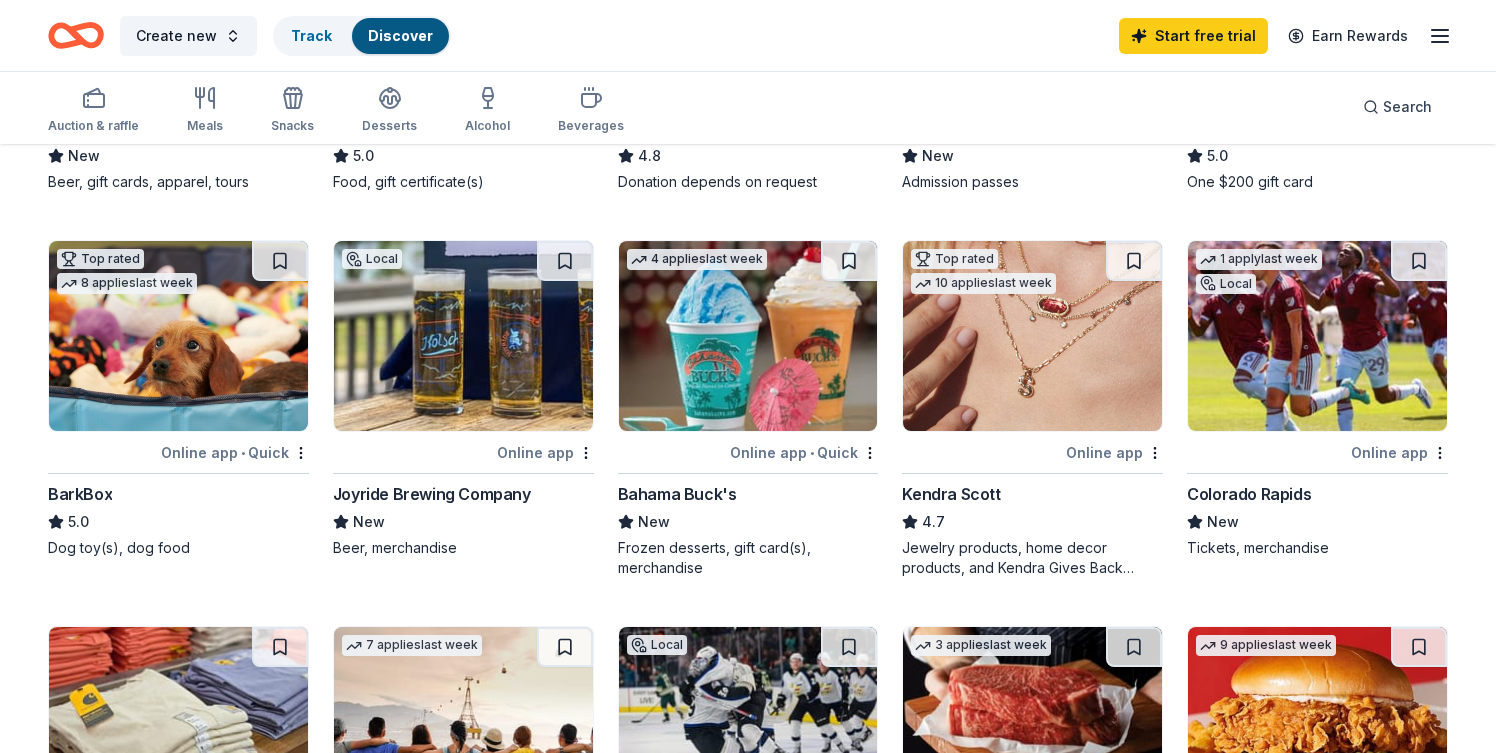 click at bounding box center (178, 336) 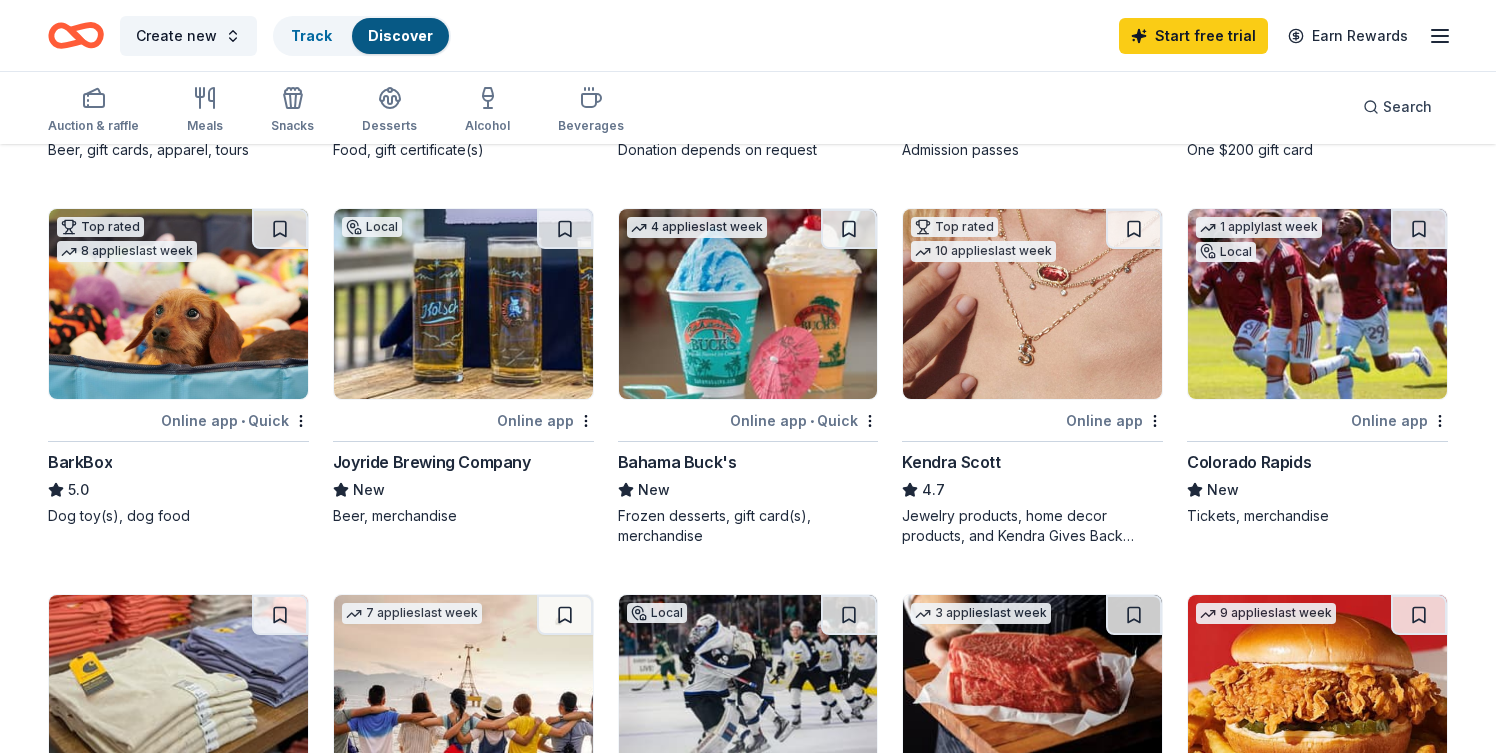 scroll, scrollTop: 469, scrollLeft: 0, axis: vertical 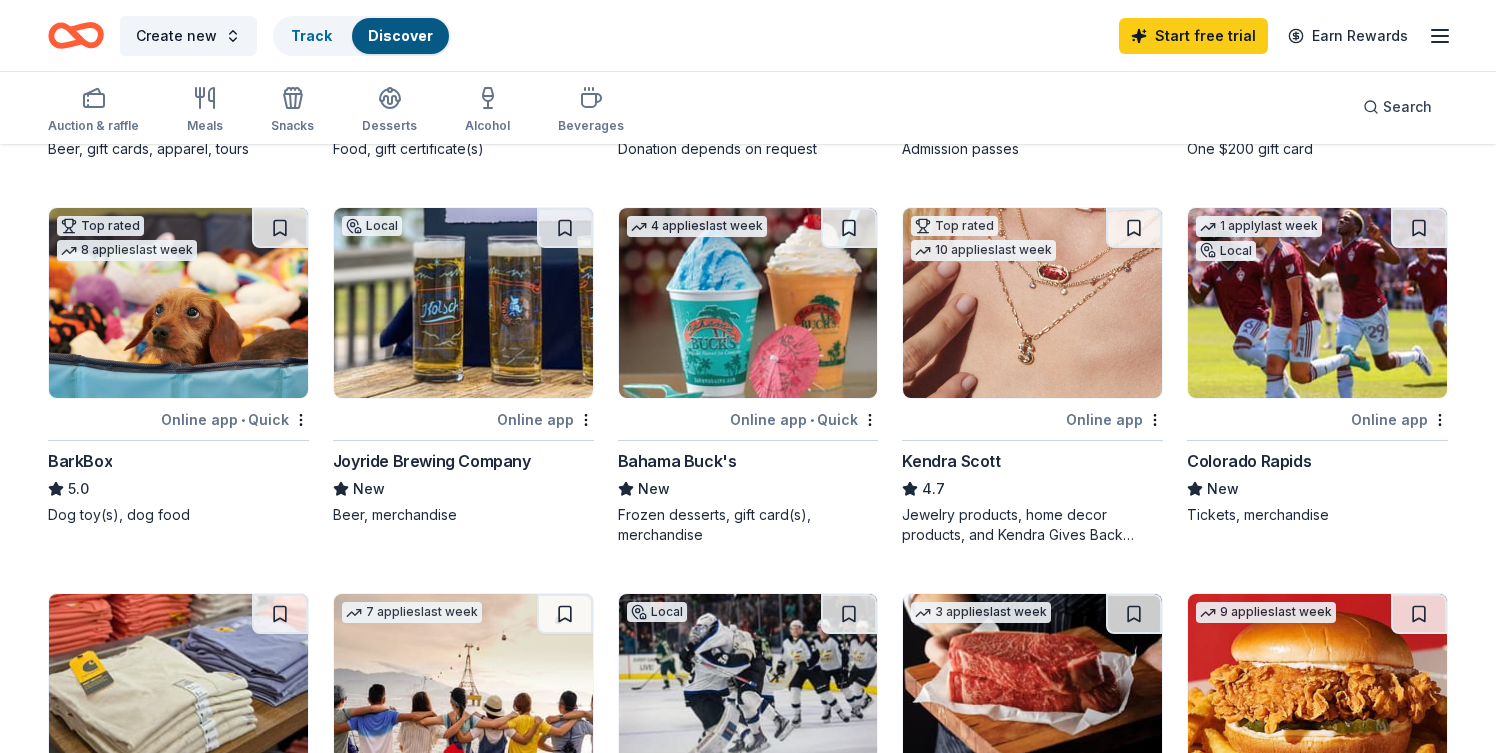 click at bounding box center (1032, 303) 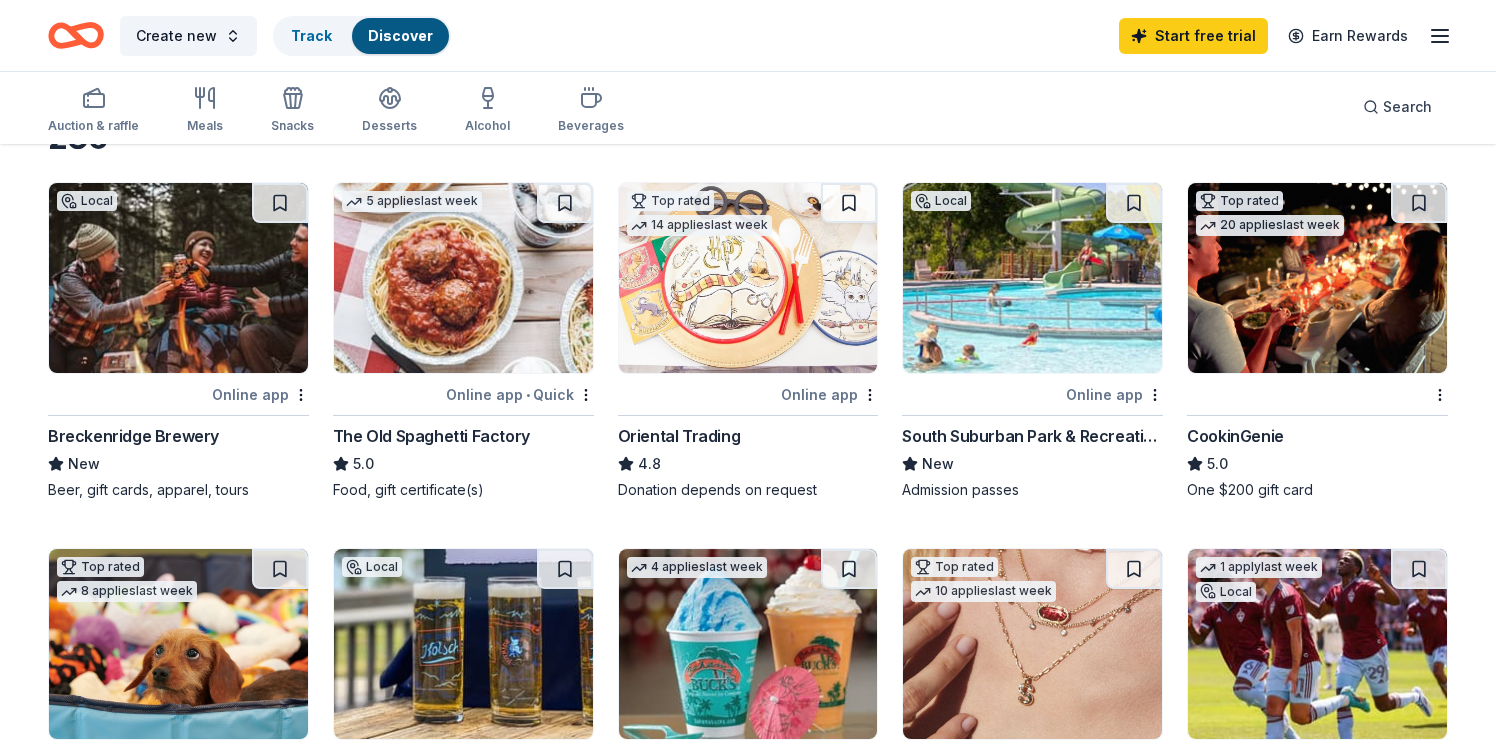 scroll, scrollTop: 90, scrollLeft: 0, axis: vertical 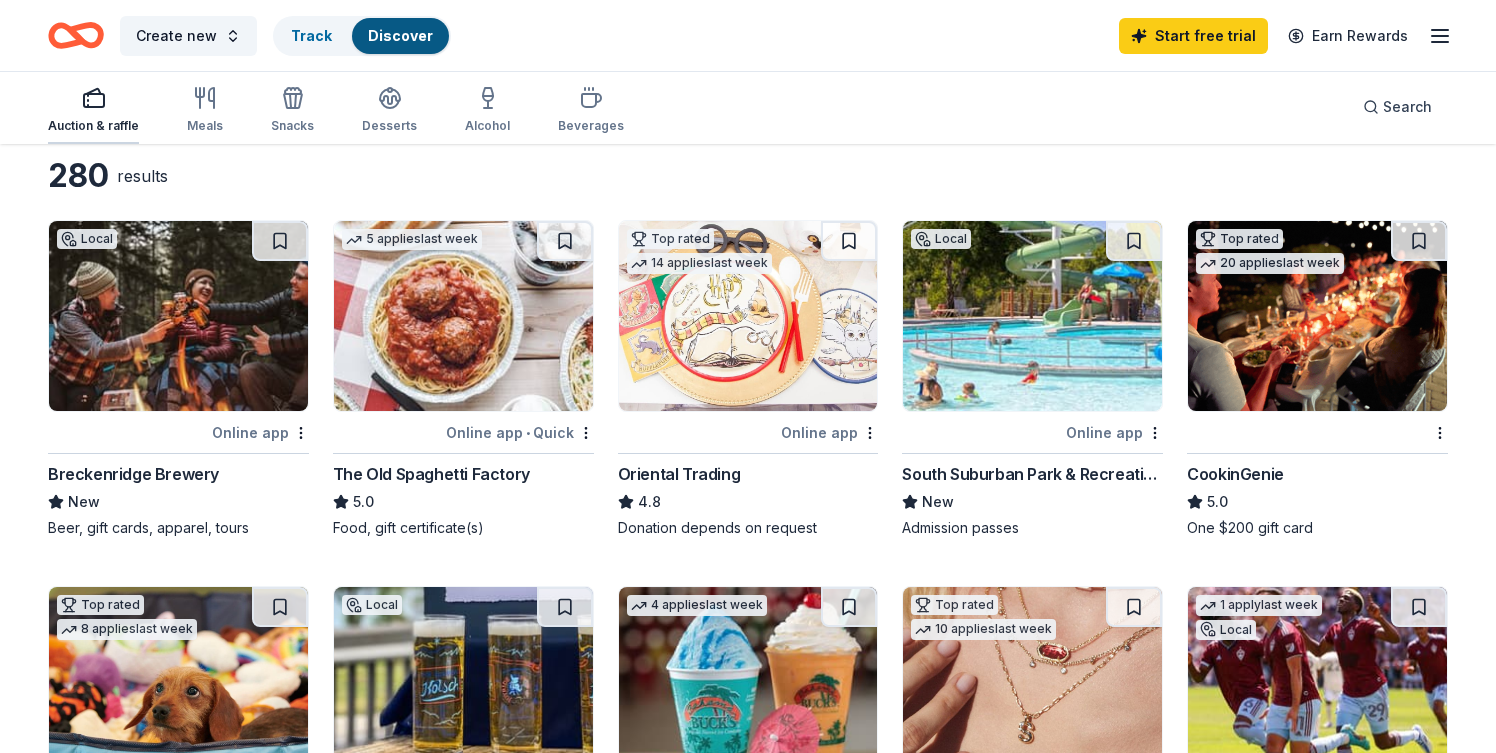 click on "Auction & raffle" at bounding box center [93, 110] 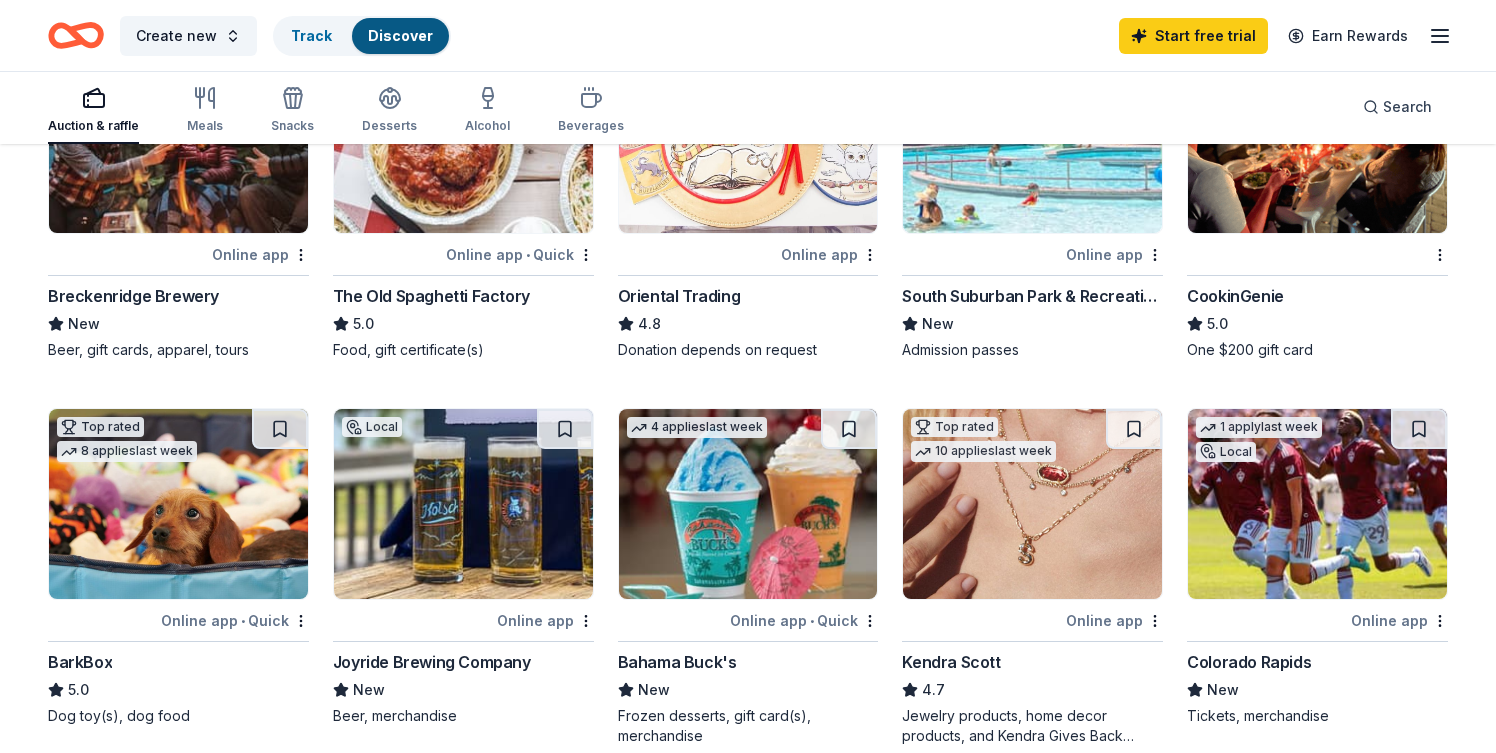 scroll, scrollTop: 272, scrollLeft: 0, axis: vertical 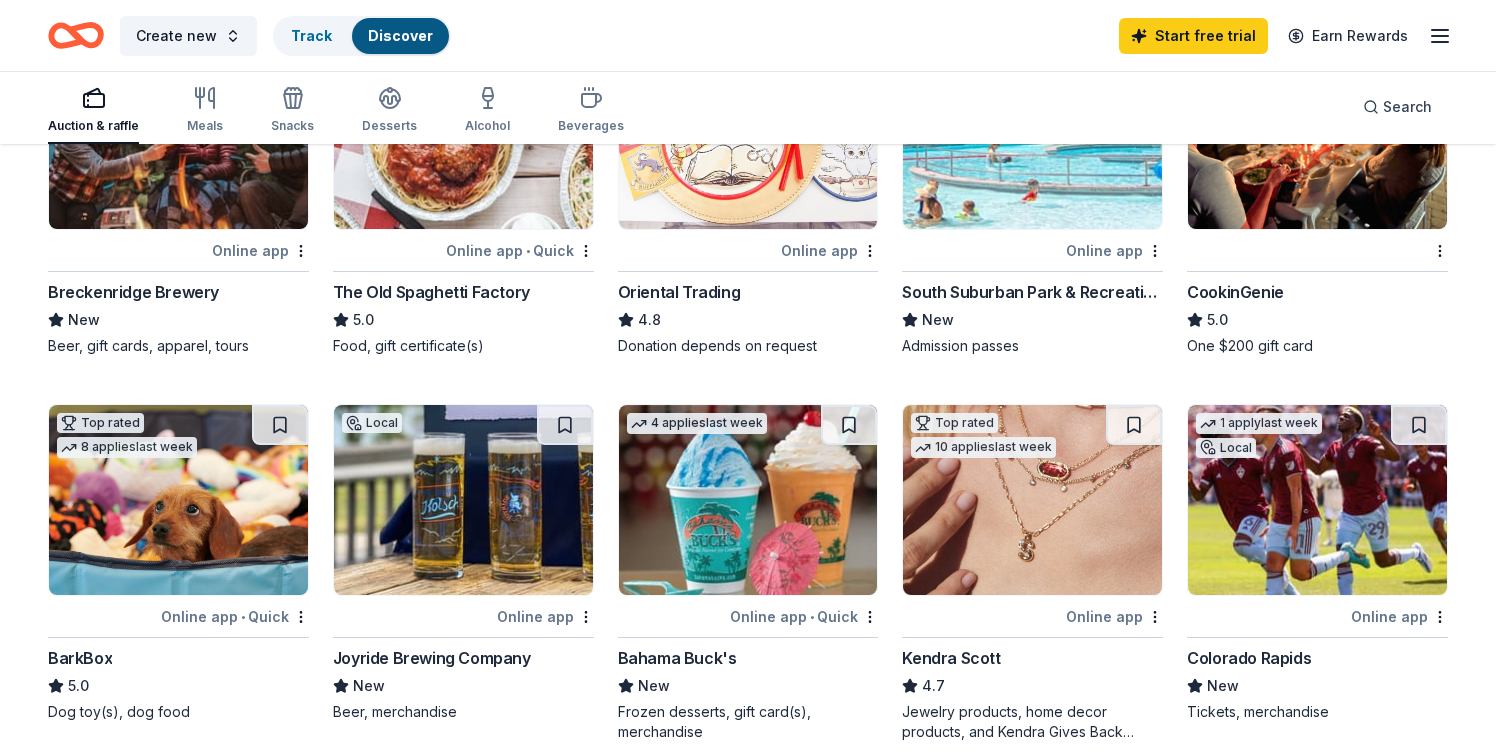 click at bounding box center (1032, 500) 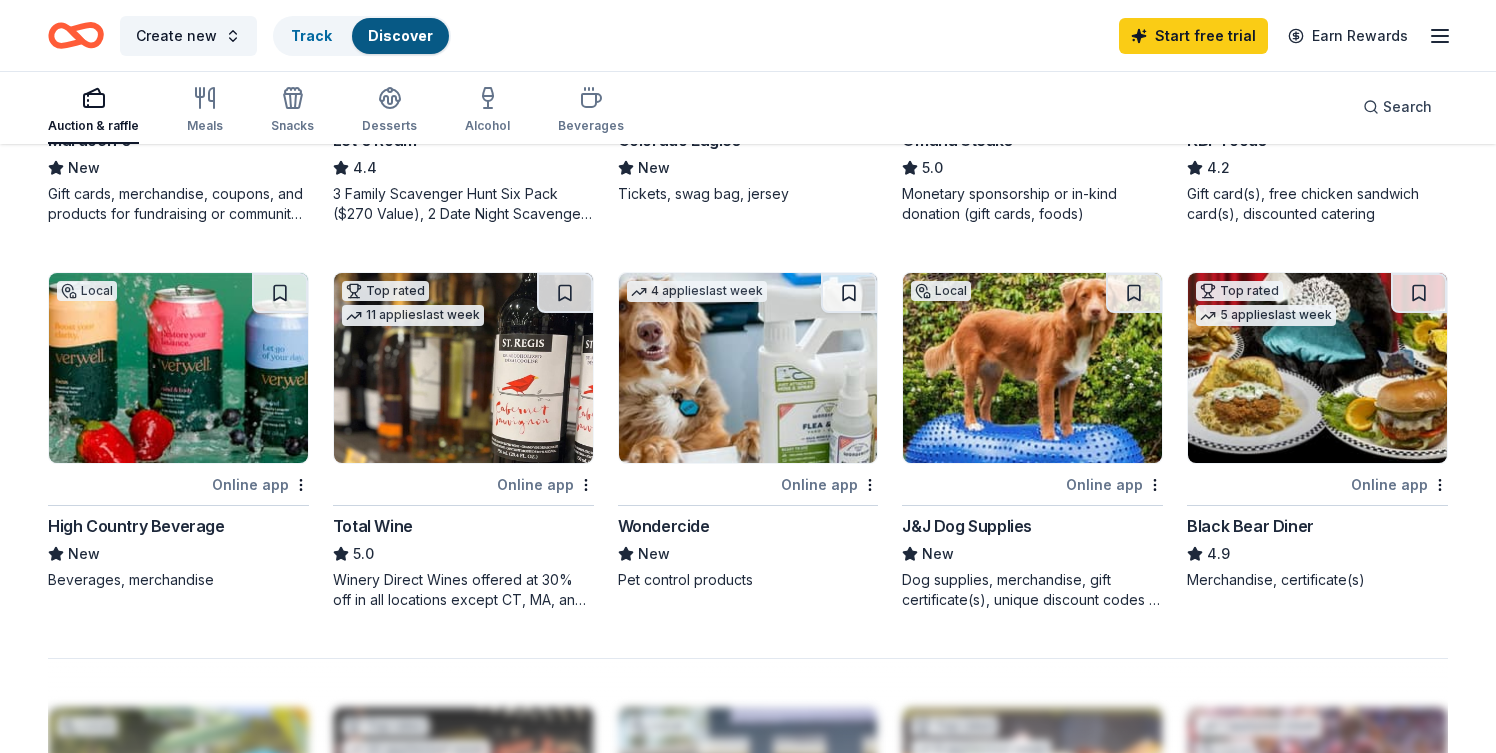 scroll, scrollTop: 1168, scrollLeft: 0, axis: vertical 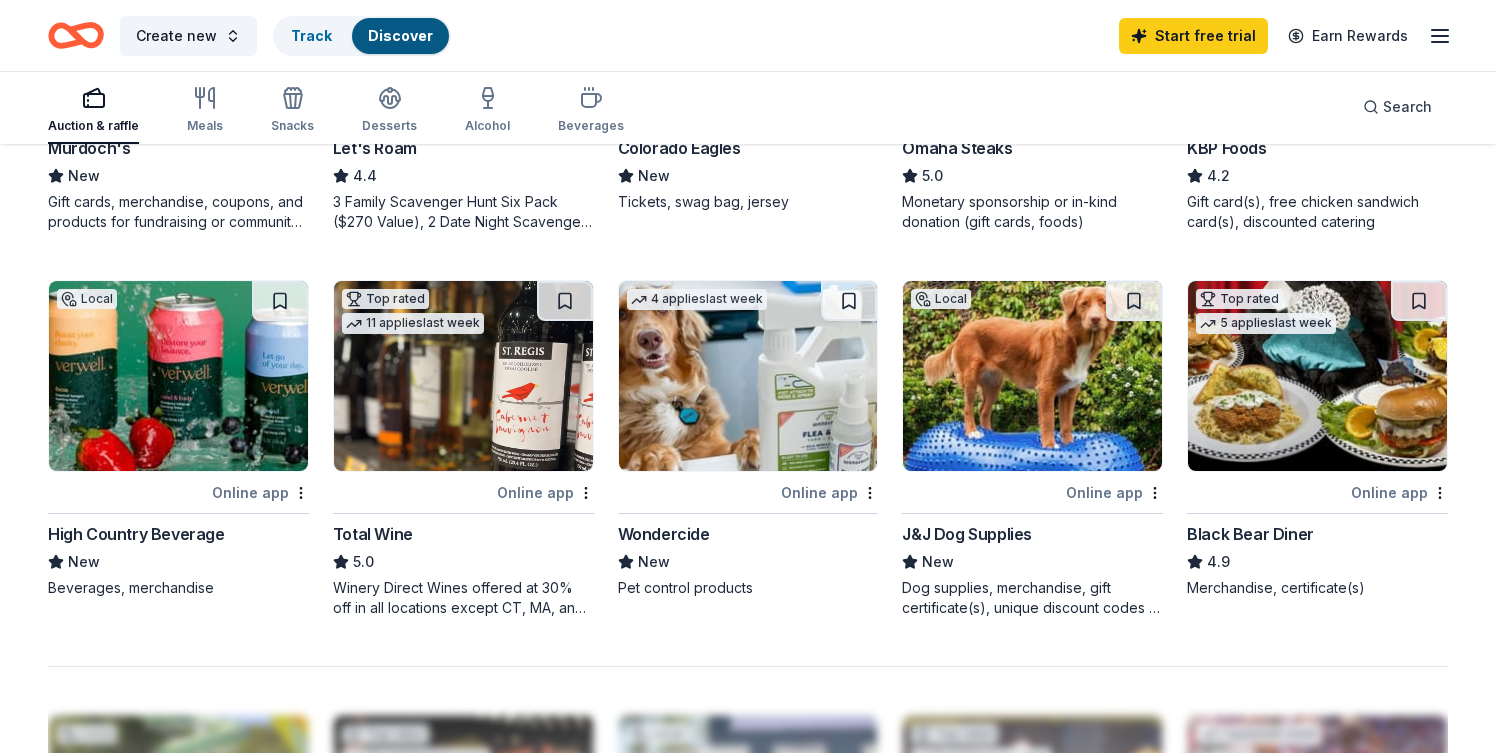 click at bounding box center [463, 376] 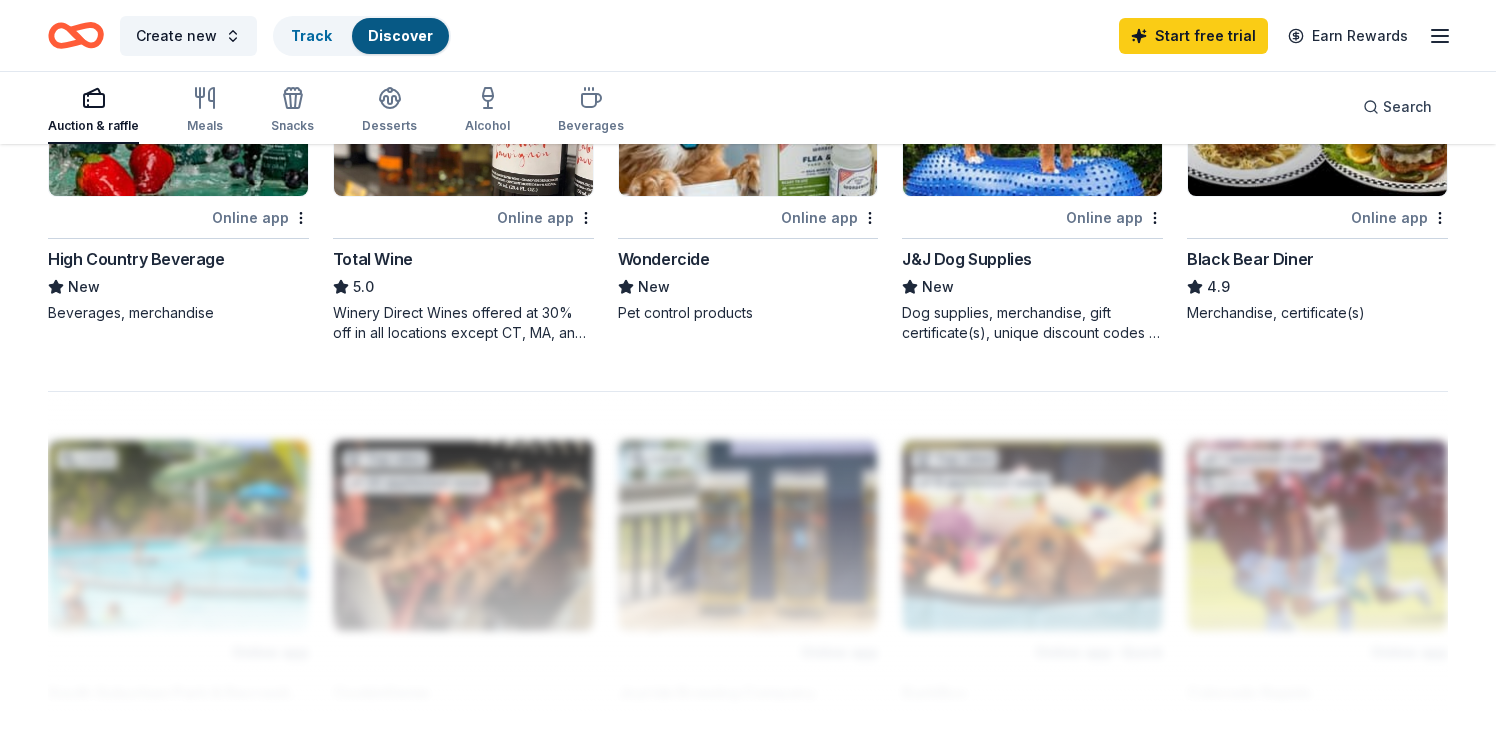 scroll, scrollTop: 1450, scrollLeft: 0, axis: vertical 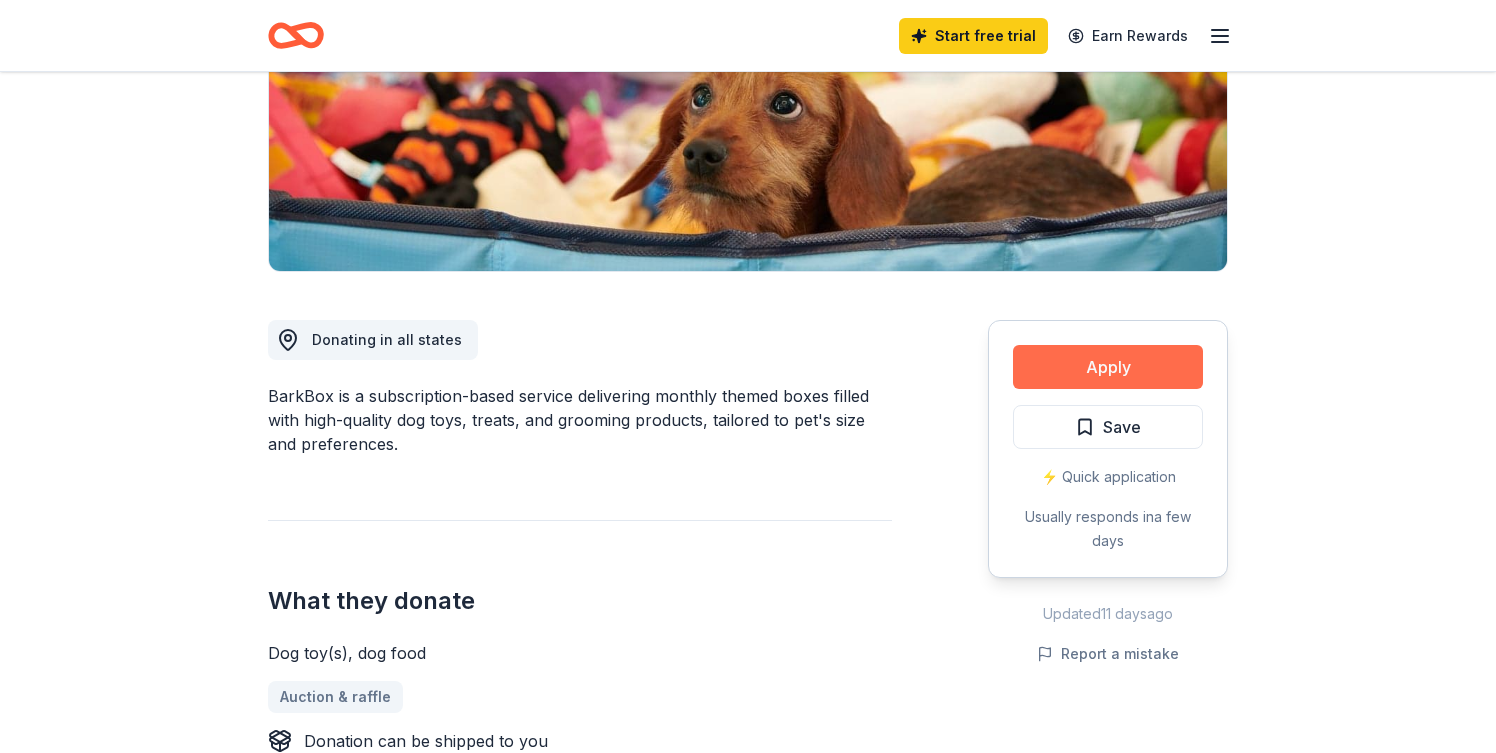 click on "Apply" at bounding box center [1108, 367] 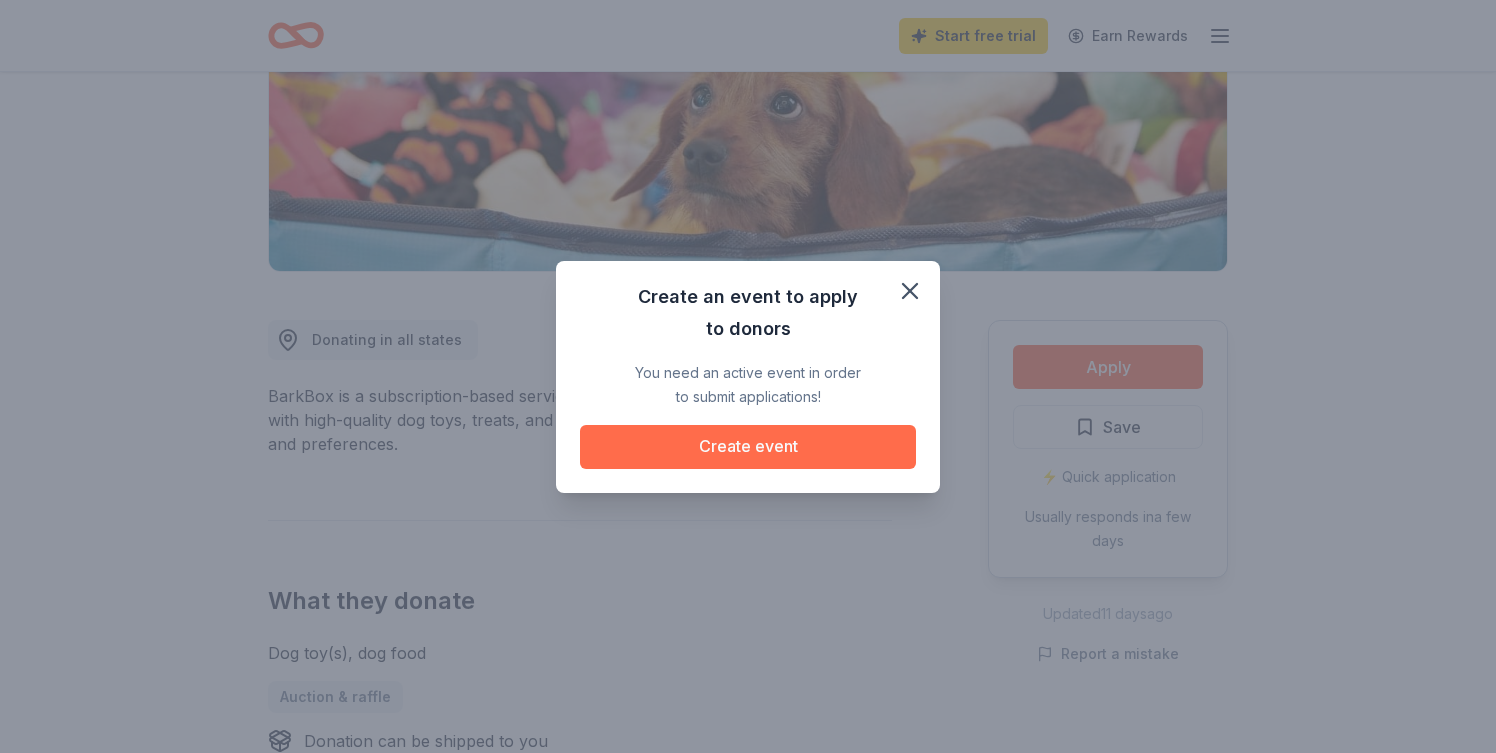 click on "Create event" at bounding box center (748, 447) 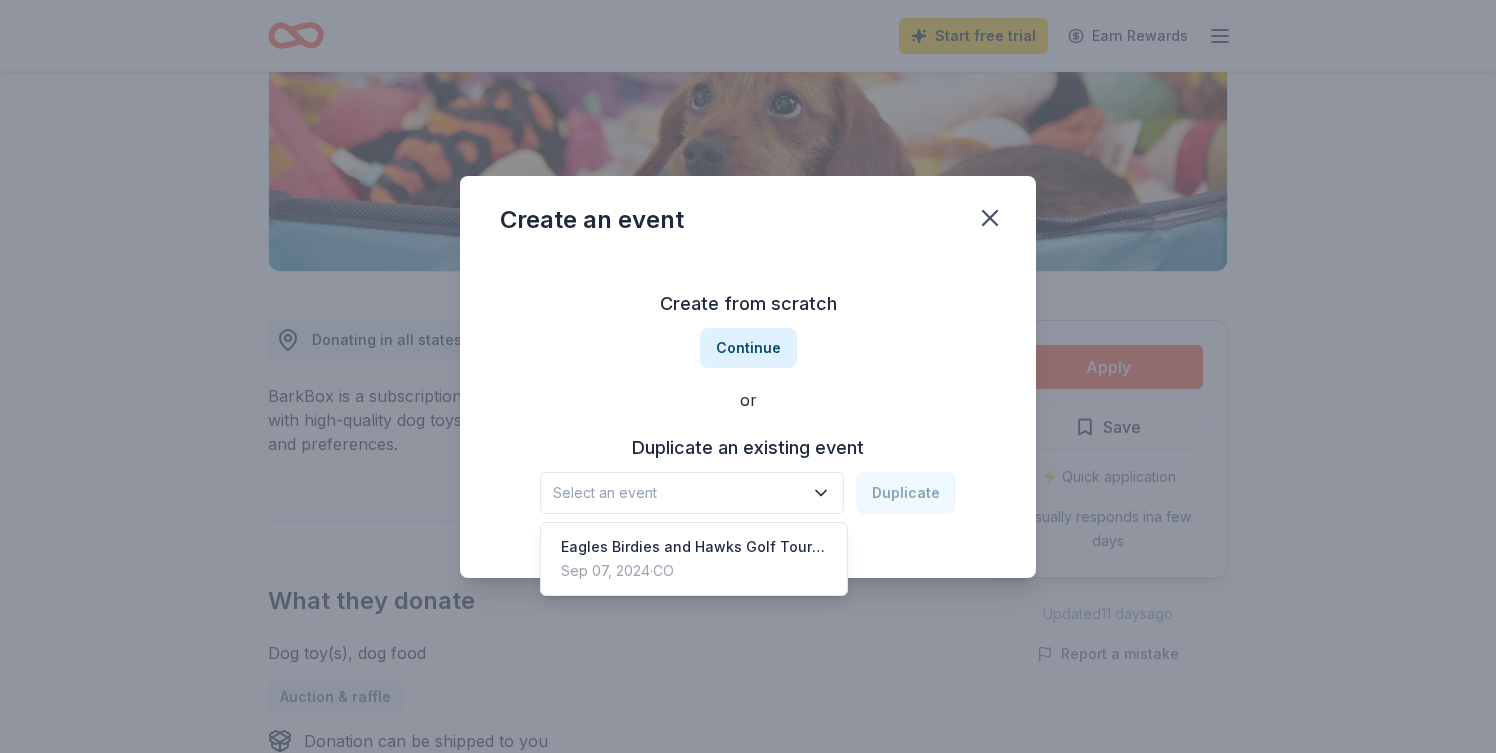 click on "Select an event" at bounding box center [678, 493] 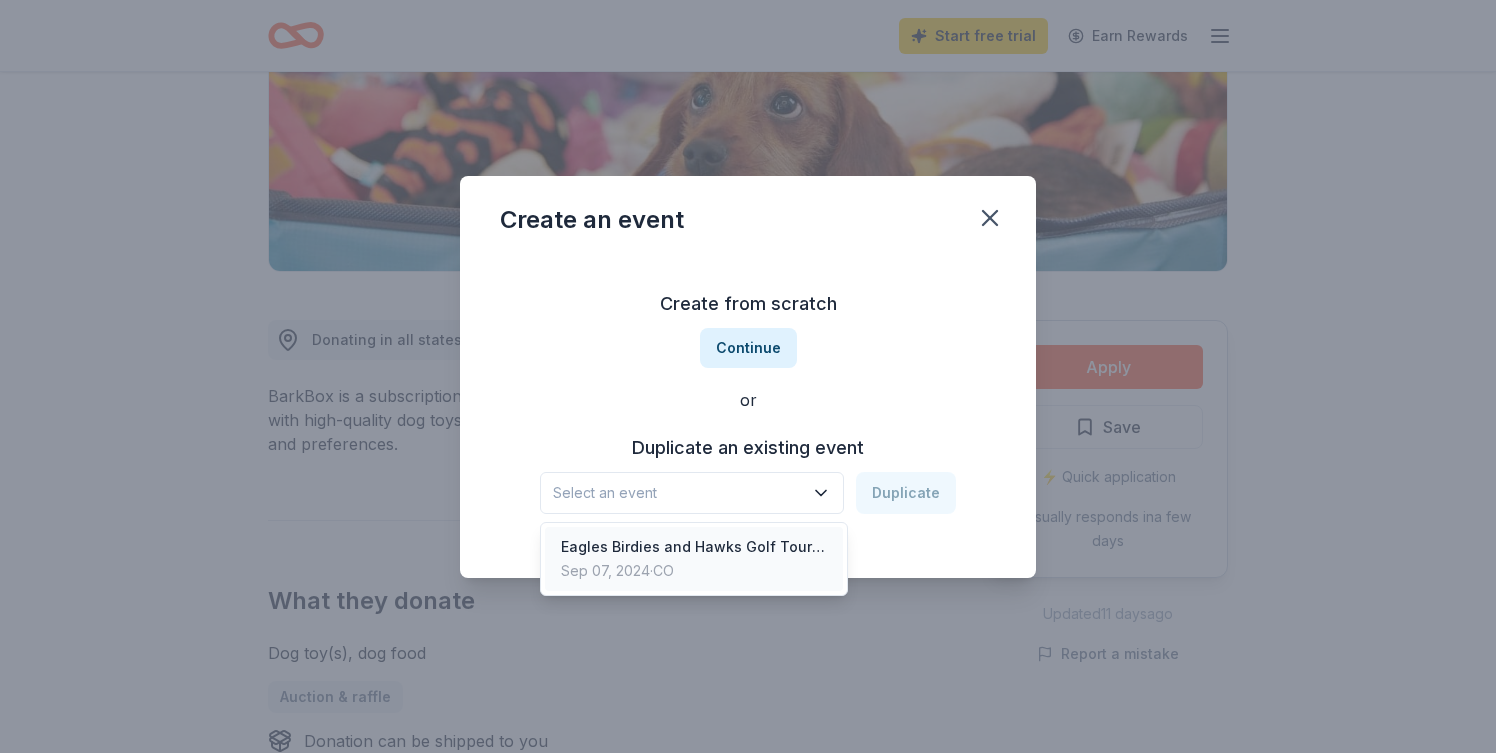 click on "Eagles Birdies and Hawks Golf Tournament" at bounding box center [694, 547] 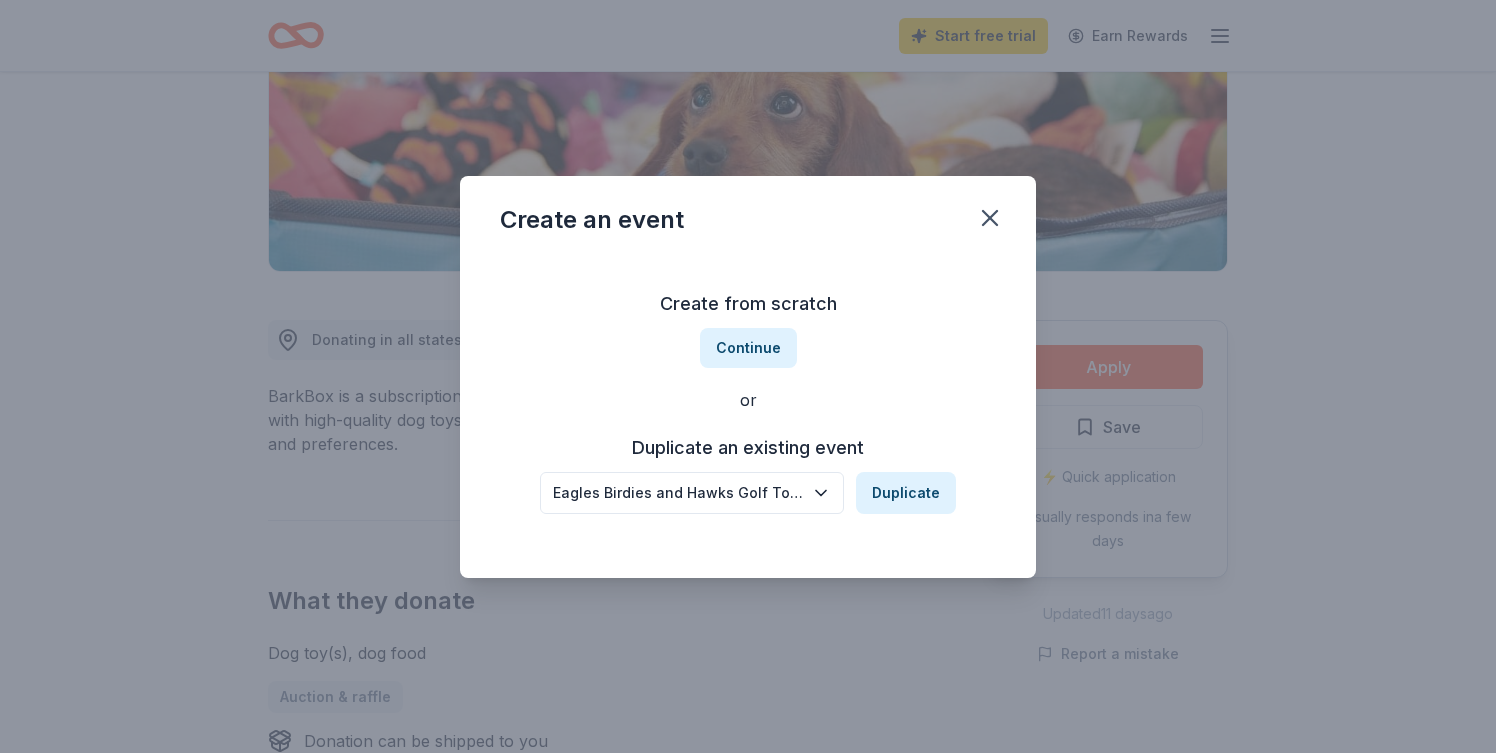 click on "Eagles Birdies and Hawks Golf Tournament" at bounding box center [678, 493] 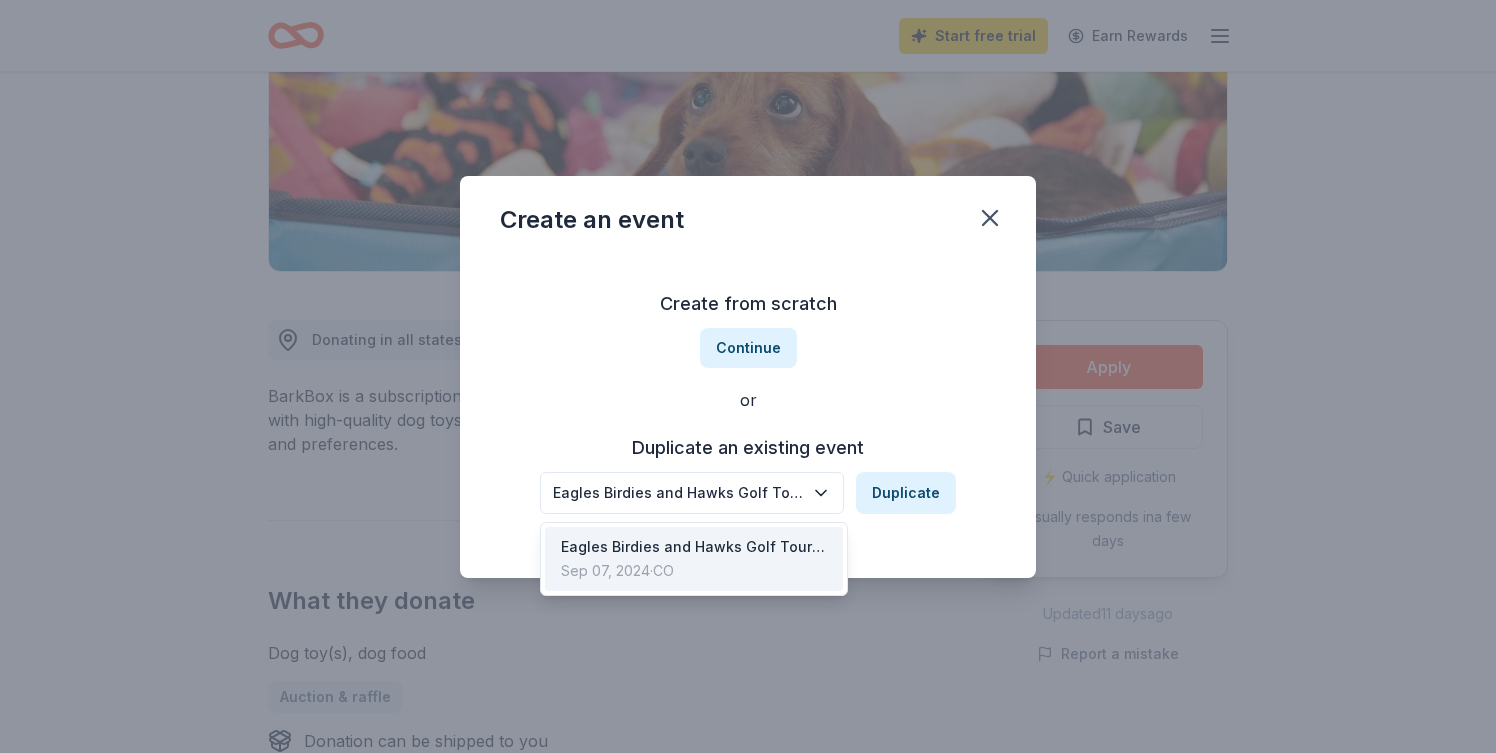 click on "Eagles Birdies and Hawks Golf Tournament" at bounding box center (694, 547) 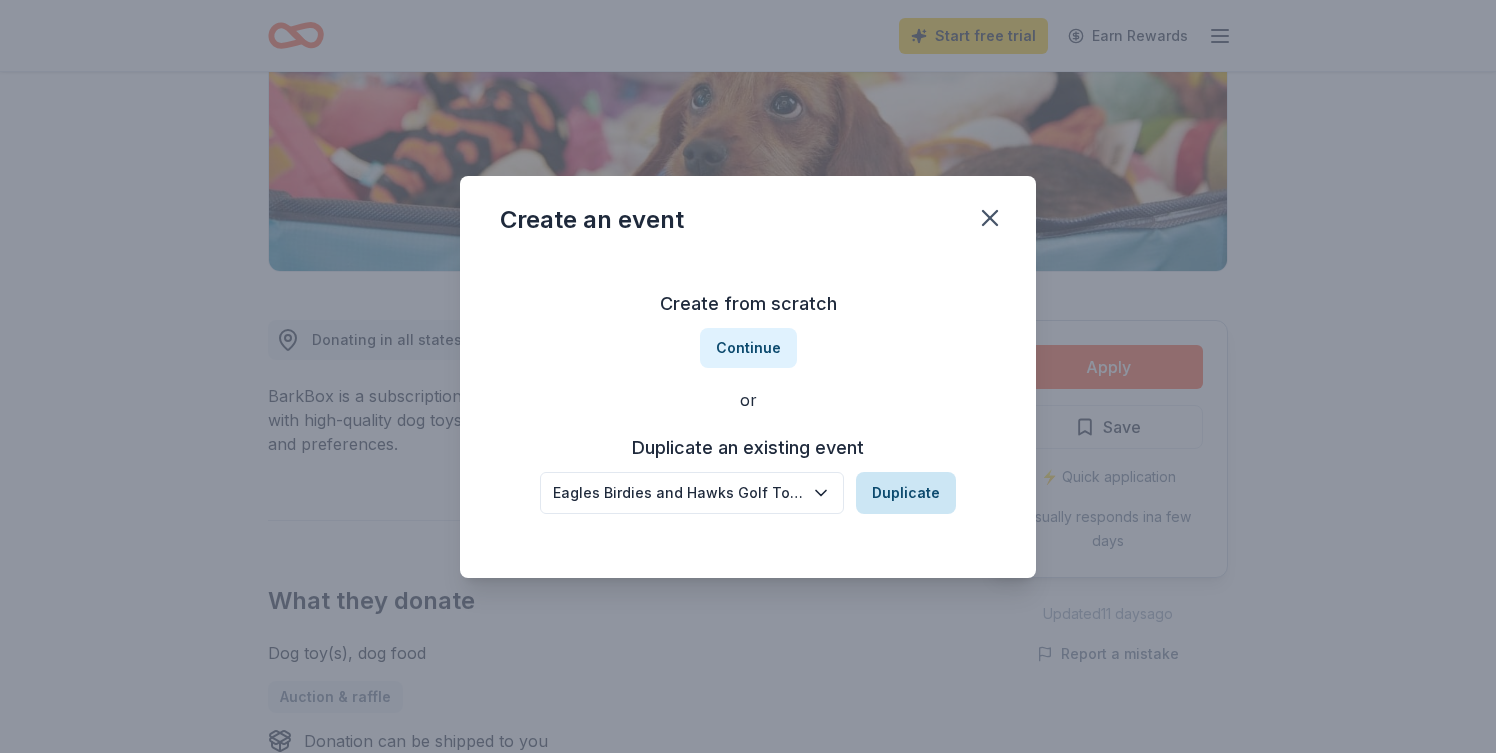 click on "Duplicate" at bounding box center (906, 493) 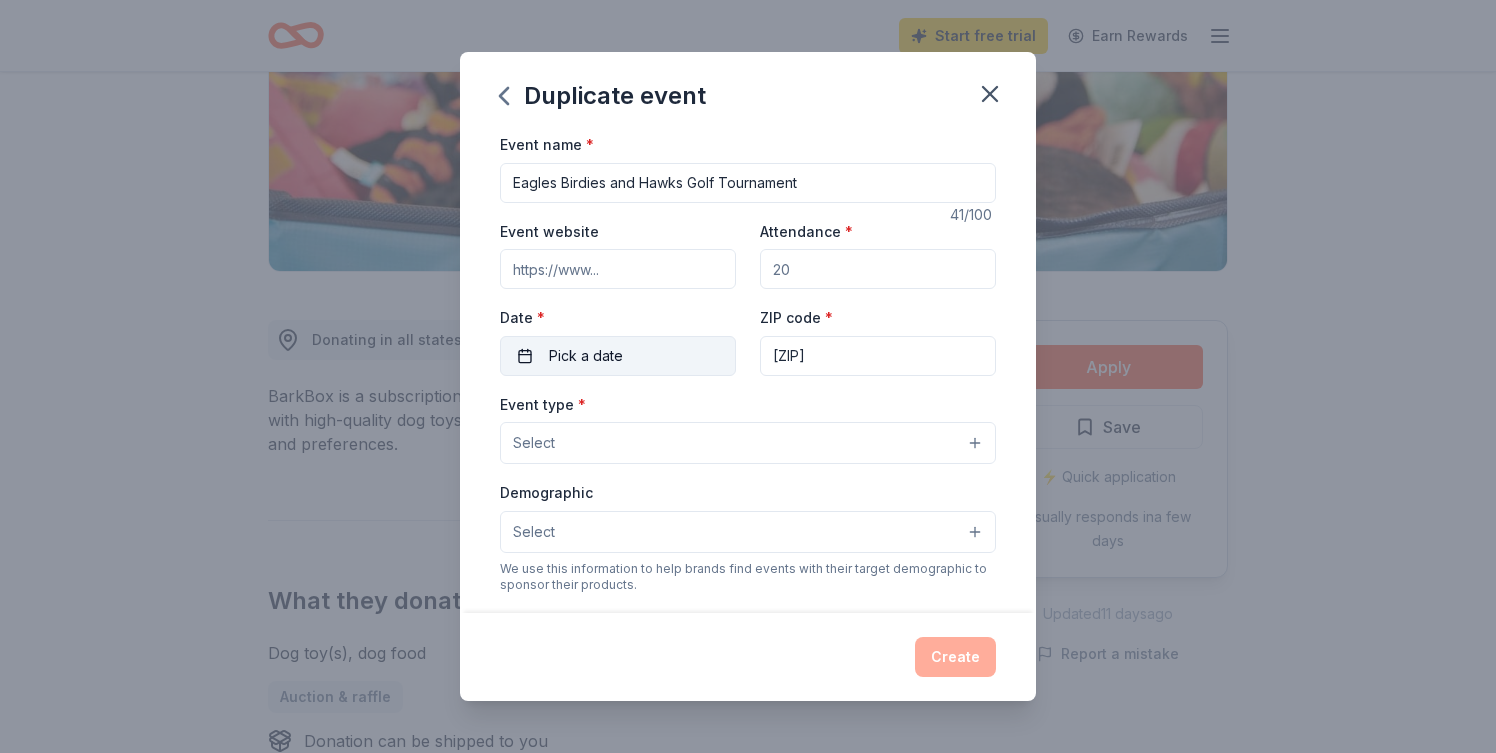 click on "Pick a date" at bounding box center [618, 356] 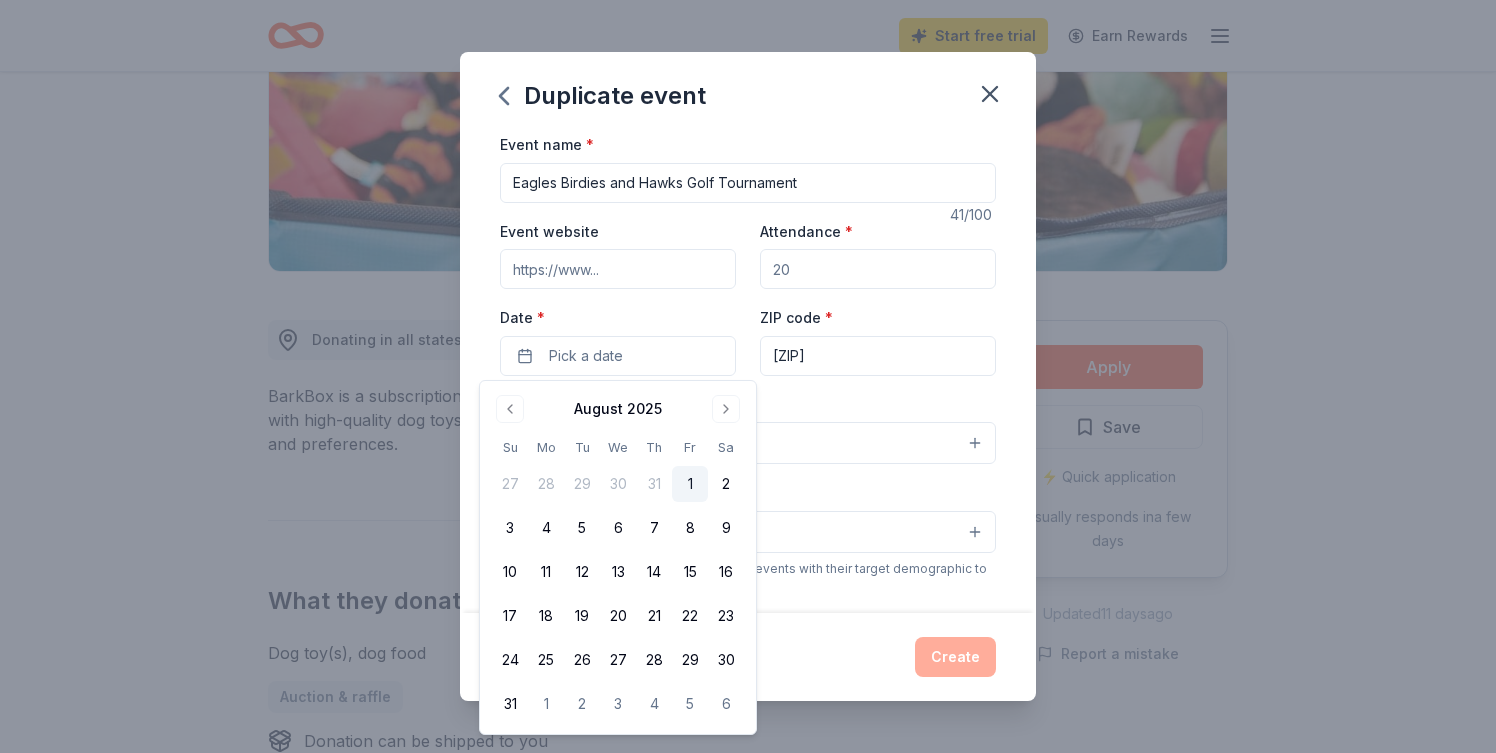 click on "Attendance *" at bounding box center [878, 269] 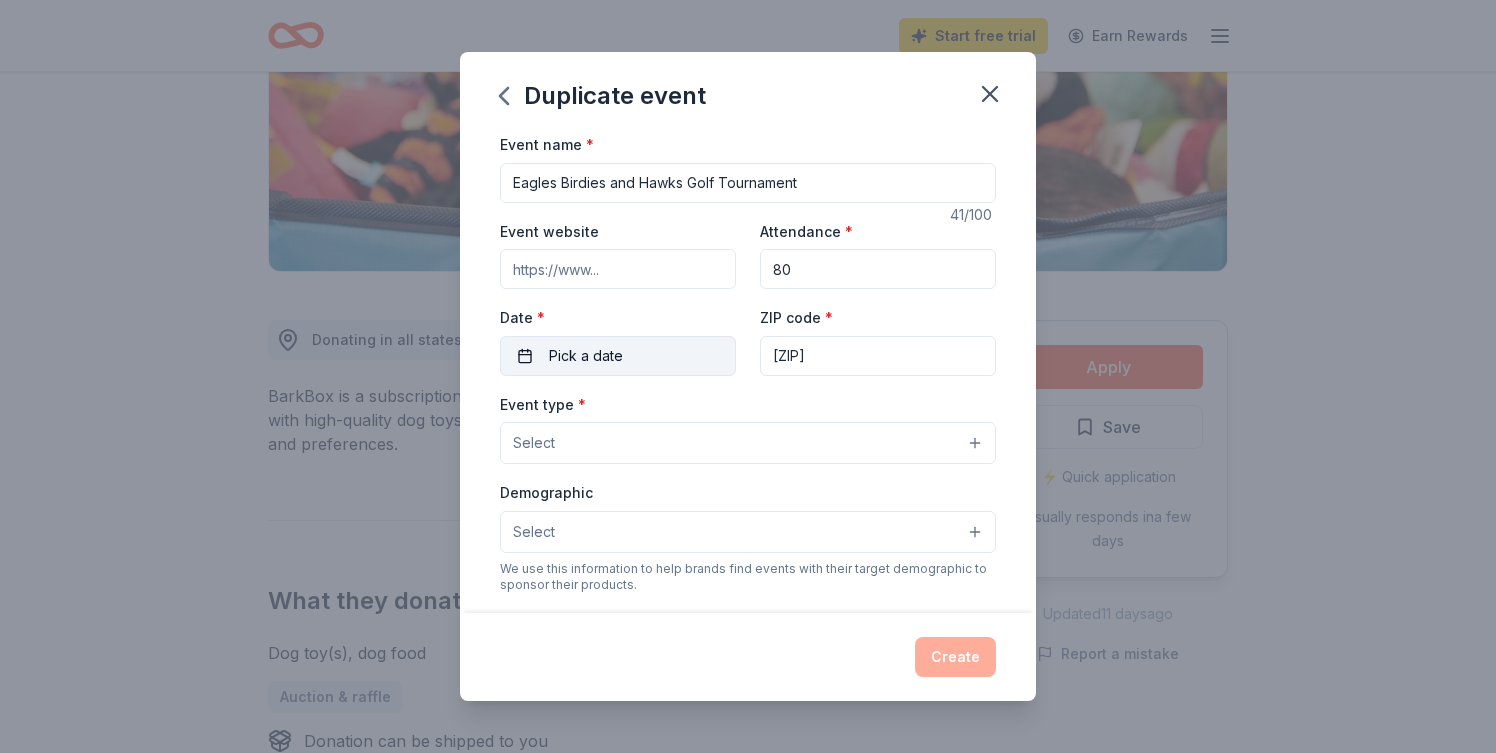 type on "80" 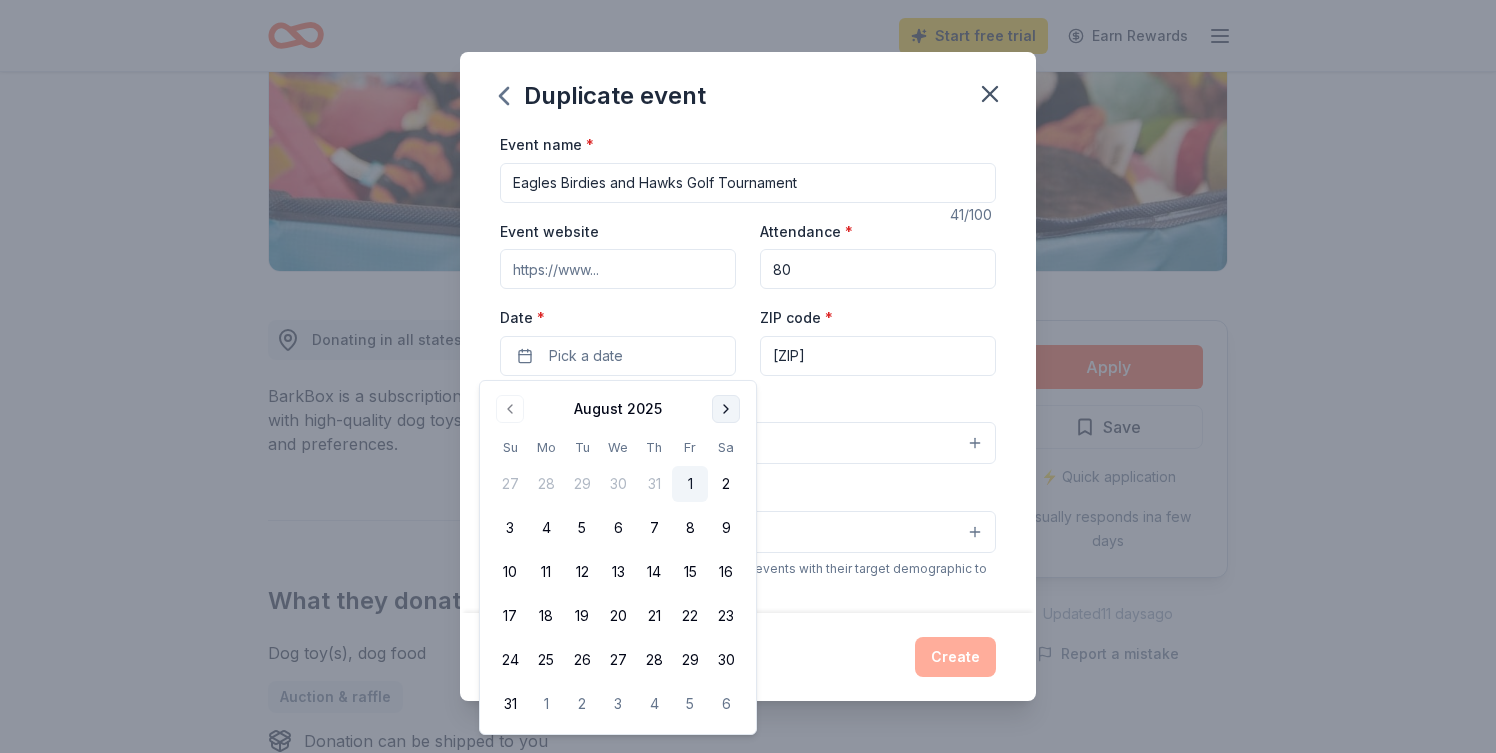 click at bounding box center [726, 409] 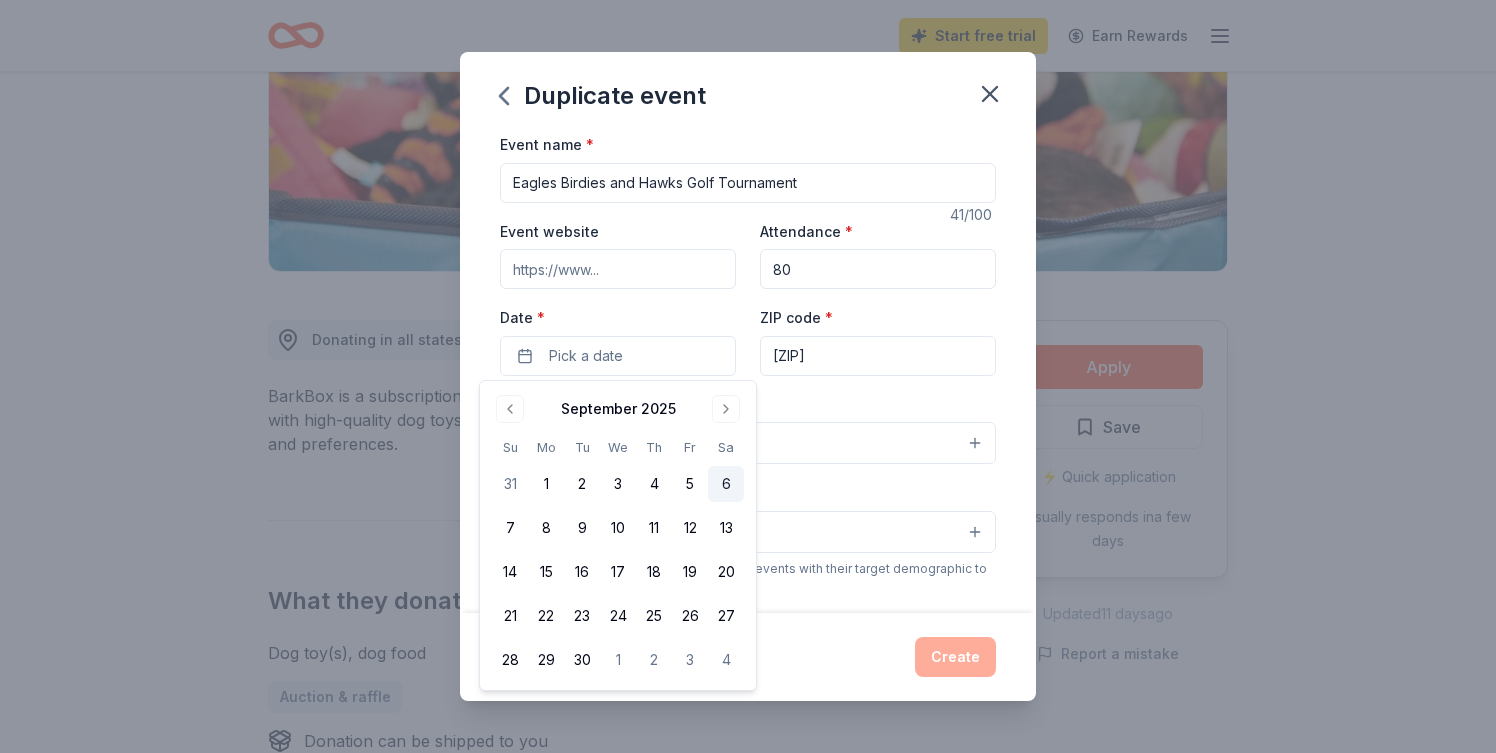 click on "6" at bounding box center [726, 484] 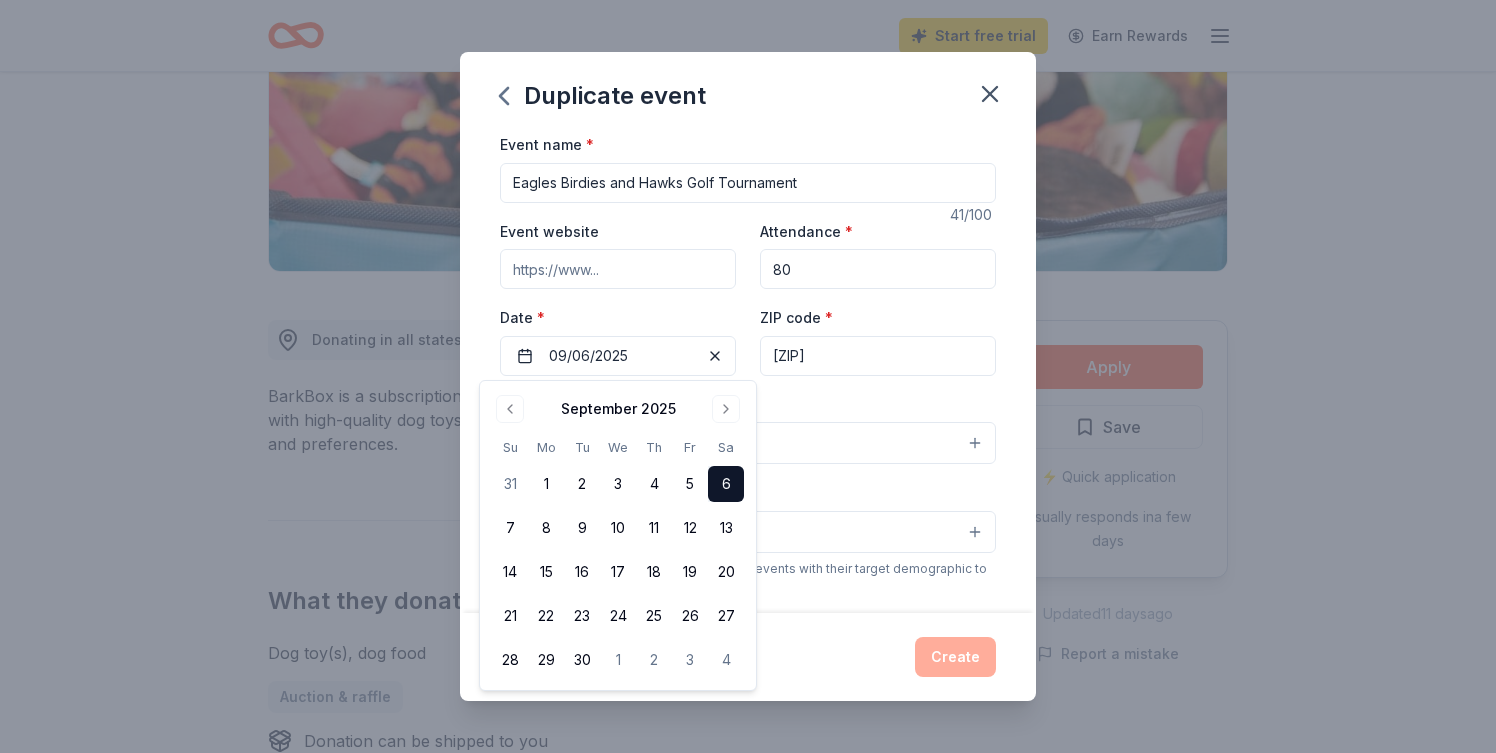 click on "Event type * Select" at bounding box center [748, 428] 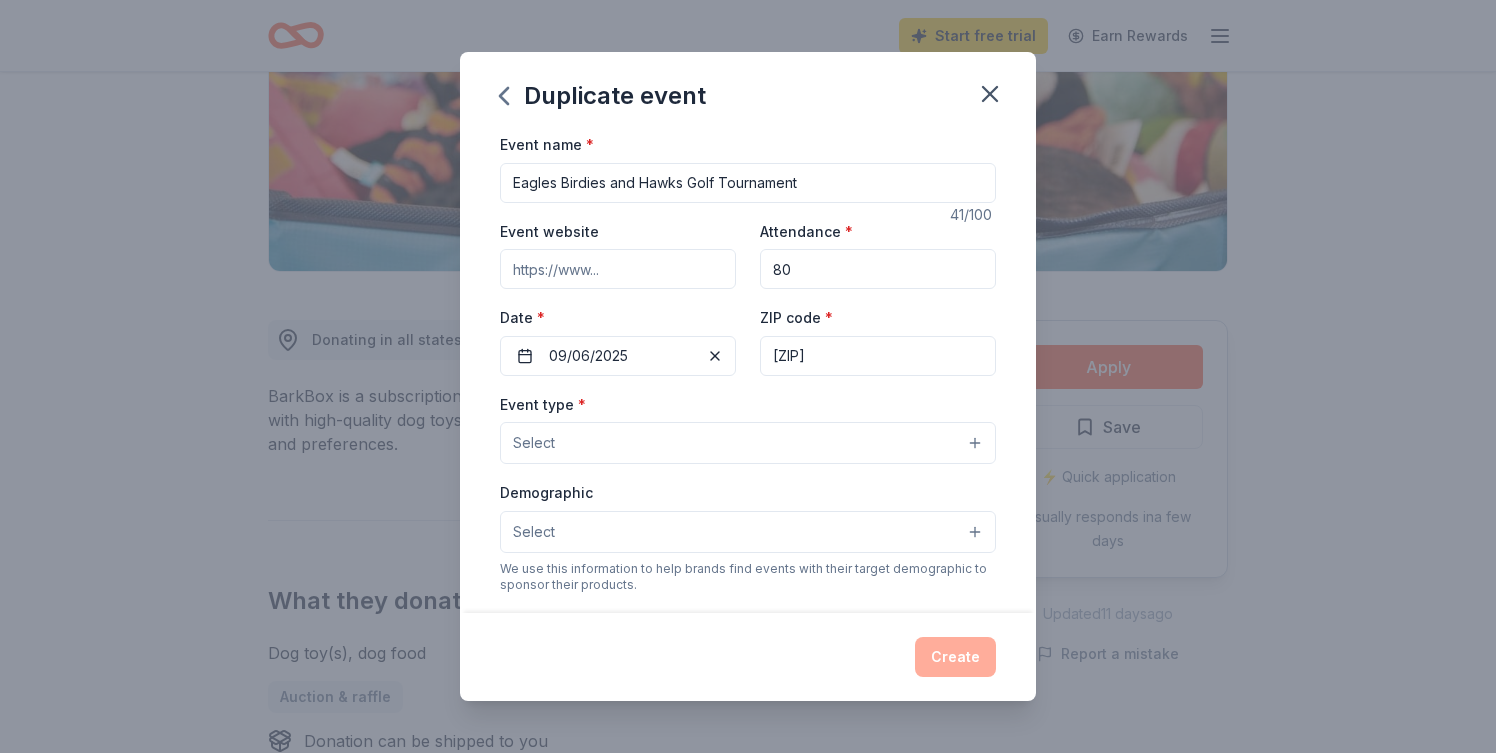 click on "Select" at bounding box center [748, 443] 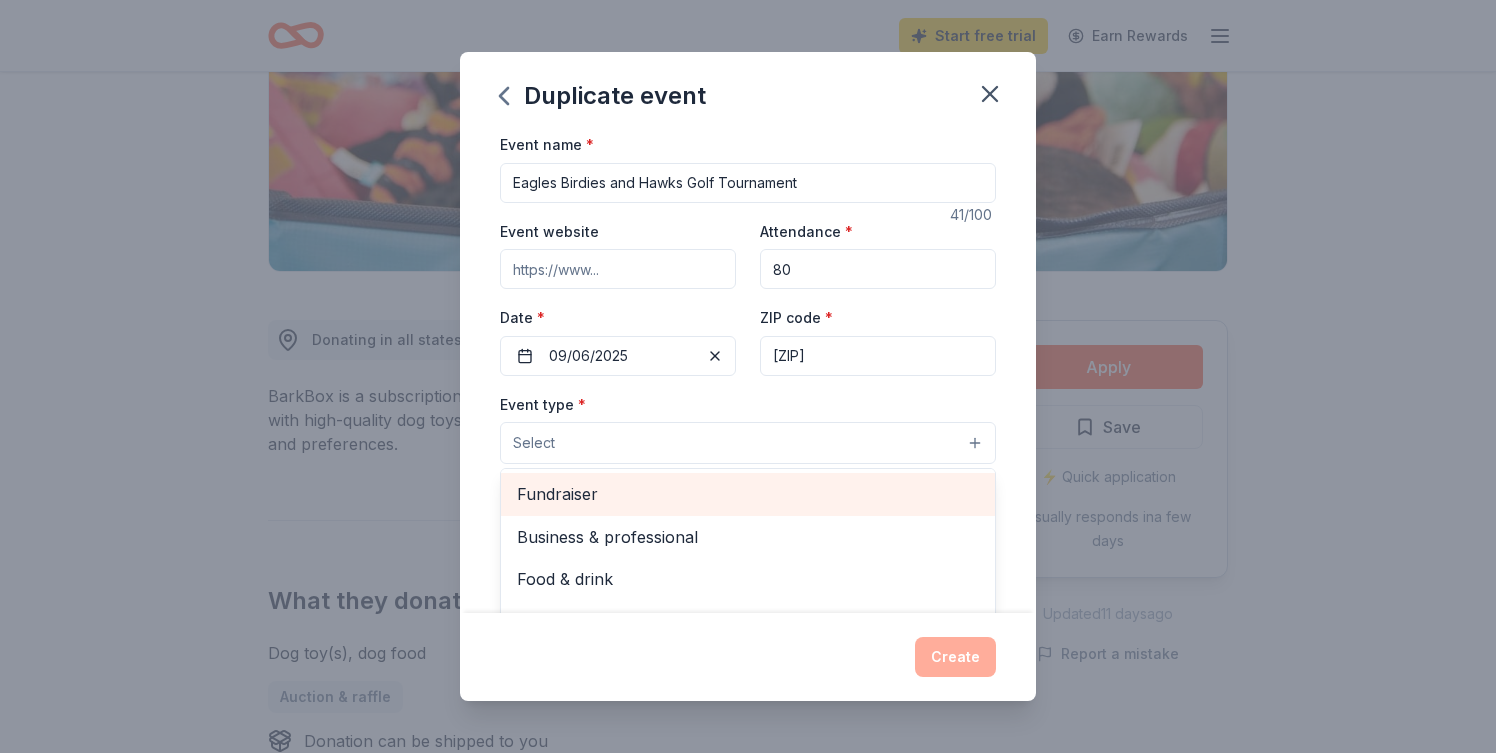 click on "Fundraiser" at bounding box center (748, 494) 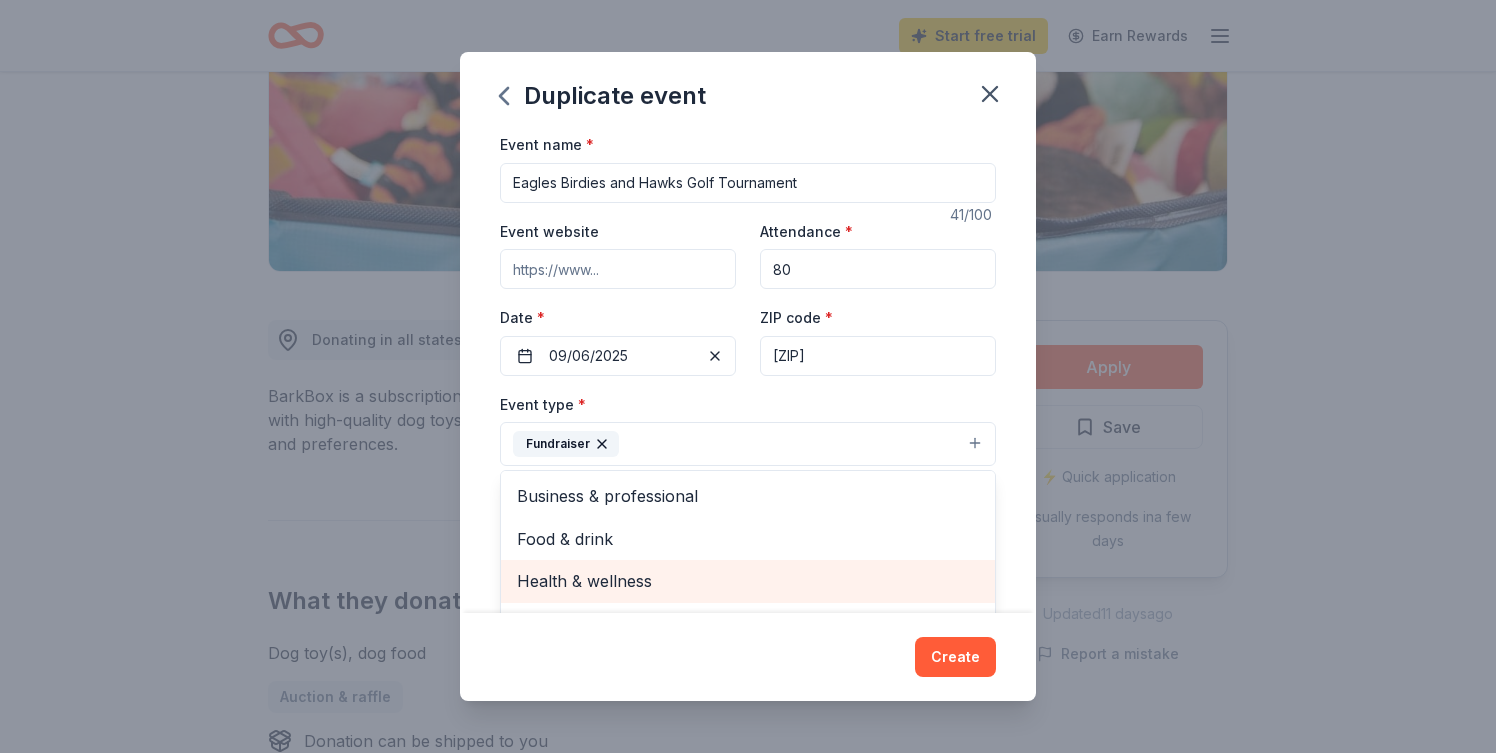 scroll, scrollTop: 24, scrollLeft: 0, axis: vertical 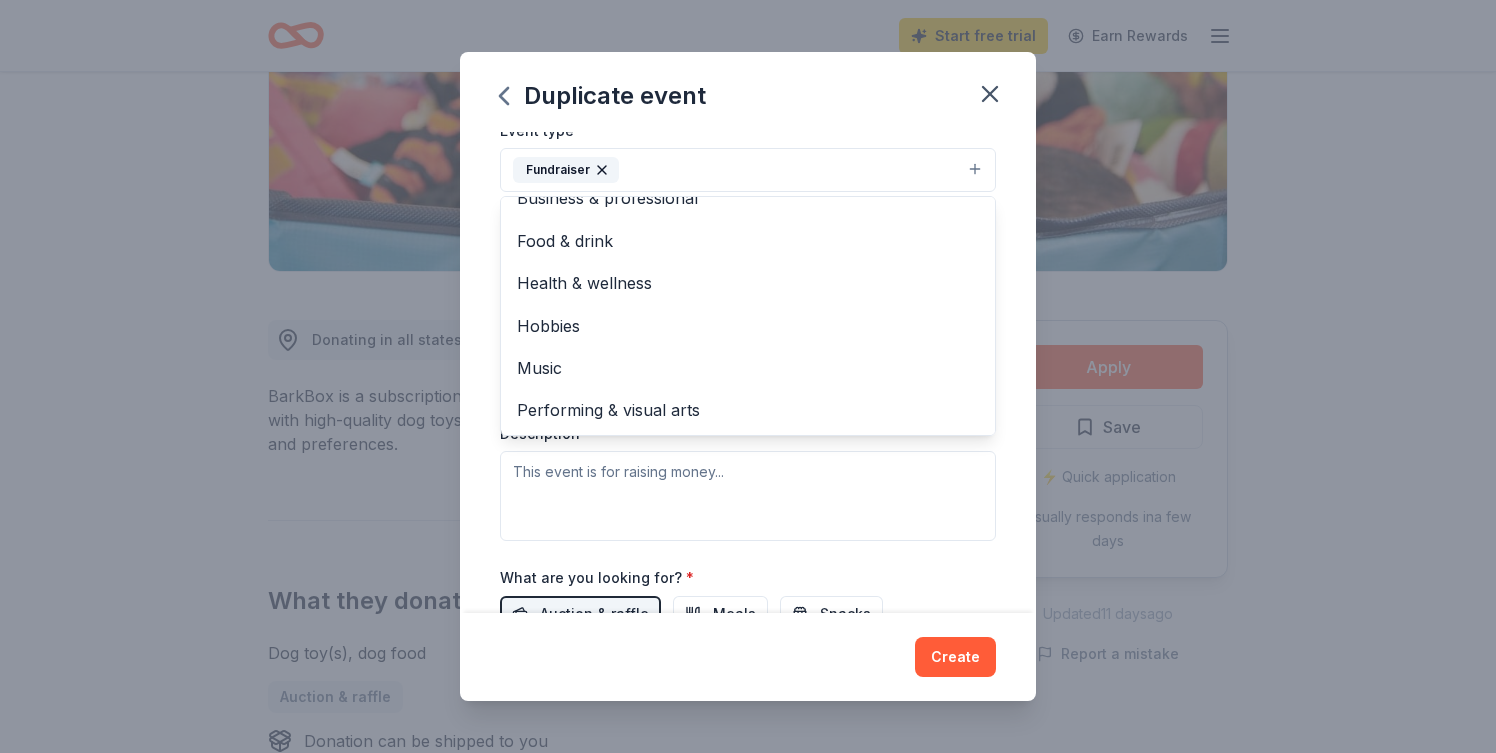 click on "Event type * Fundraiser Business & professional Food & drink Health & wellness Hobbies Music Performing & visual arts Demographic Select We use this information to help brands find events with their target demographic to sponsor their products. Mailing address Apt/unit Description" at bounding box center [748, 329] 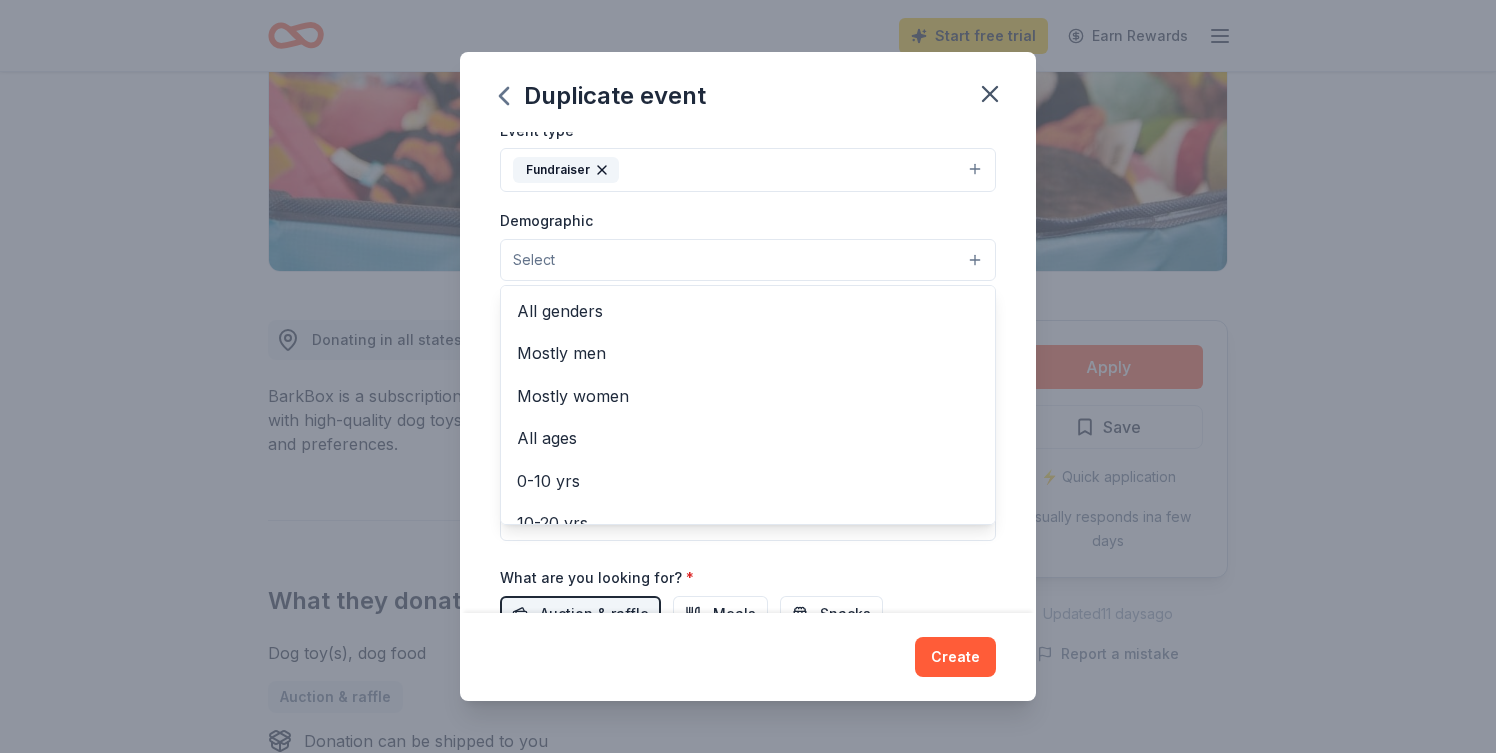 click on "Select" at bounding box center (748, 260) 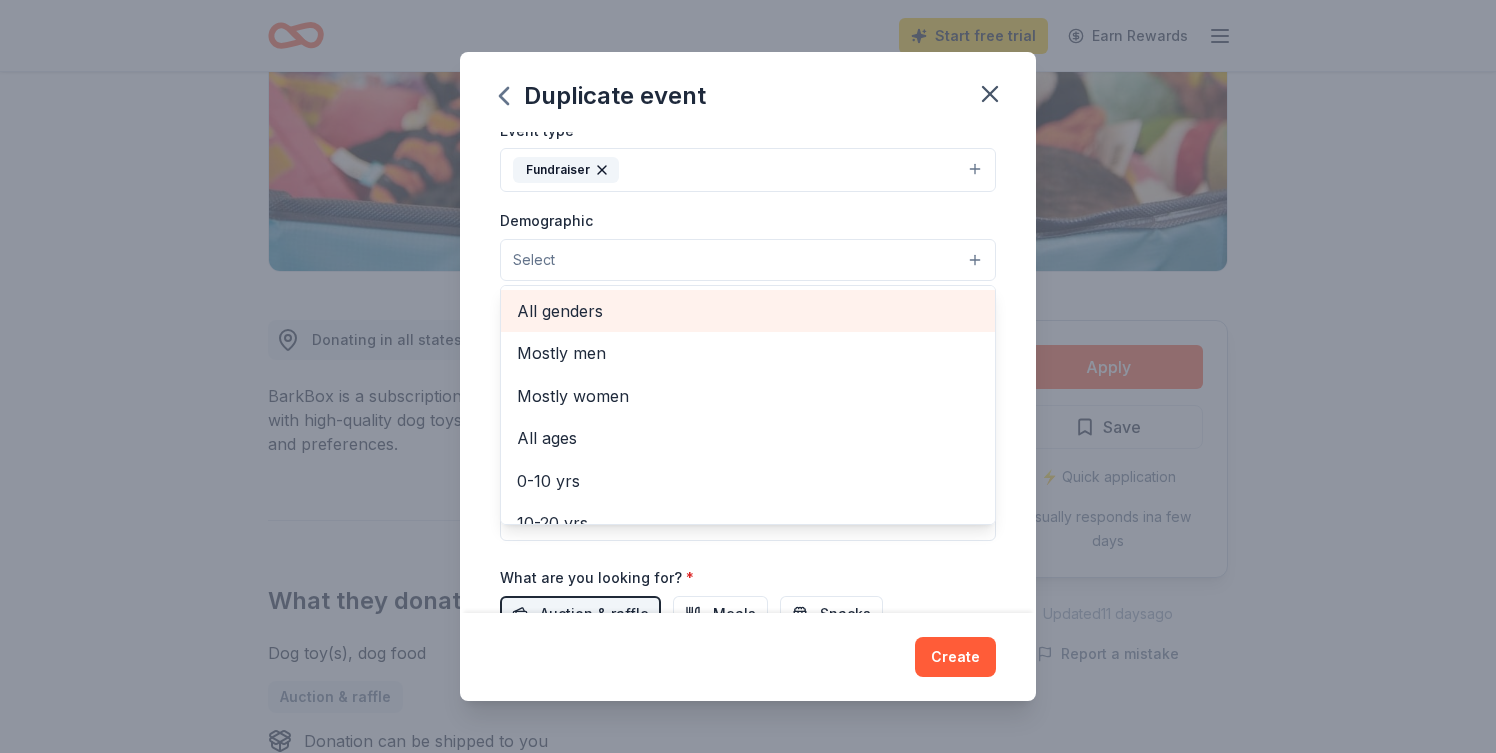 click on "All genders" at bounding box center [748, 311] 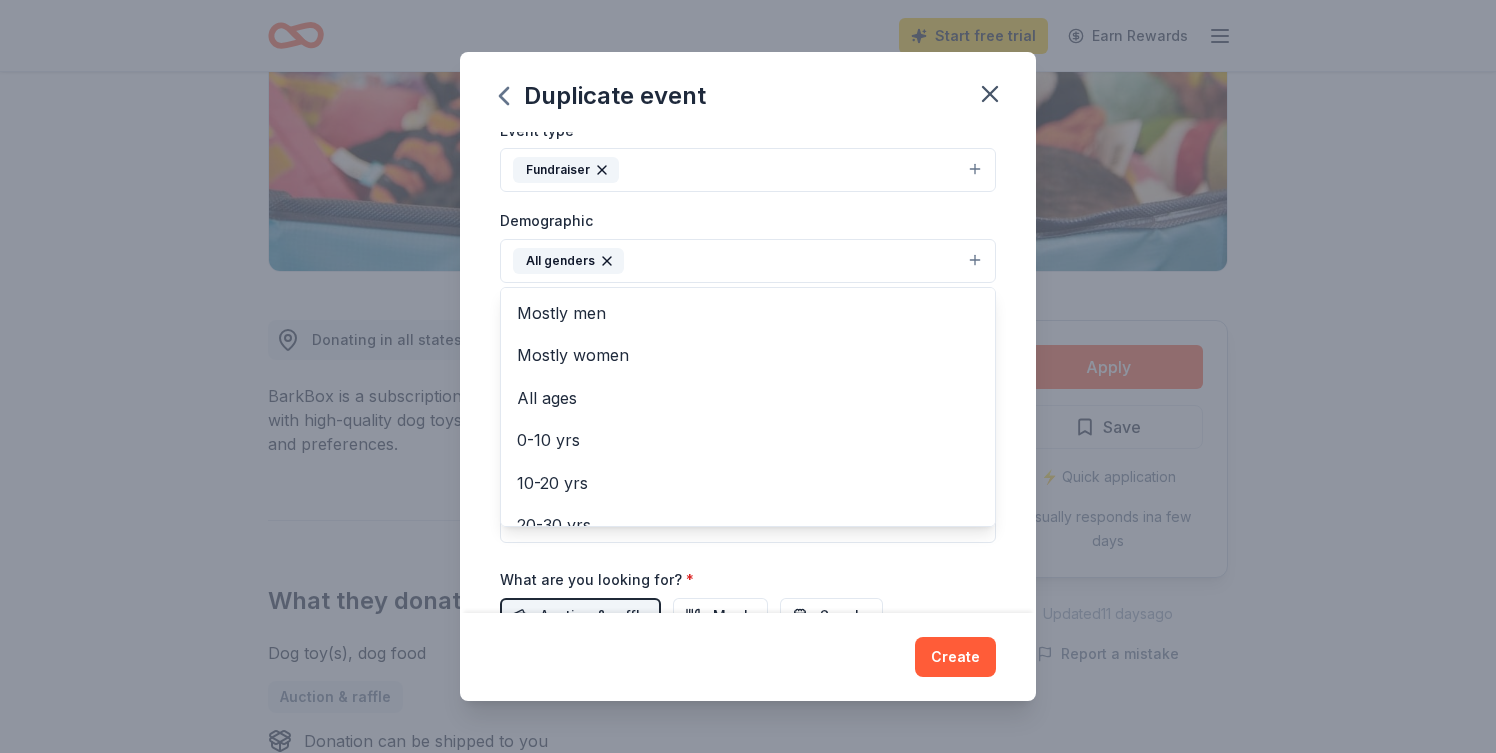 click on "Event name * Eagles Birdies and Hawks Golf Tournament 41 /100 Event website Attendance * 80 Date * 09/06/2025 ZIP code * 80241 Event type * Fundraiser Demographic All genders Mostly men Mostly women All ages 0-10 yrs 10-20 yrs 20-30 yrs 30-40 yrs 40-50 yrs 50-60 yrs 60-70 yrs 70-80 yrs 80+ yrs We use this information to help brands find events with their target demographic to sponsor their products. Mailing address Apt/unit Description What are you looking for? * Auction & raffle Meals Snacks Desserts Alcohol Beverages Send me reminders Email me reminders of donor application deadlines Recurring event Copy donors Saved Applied Approved Received Declined Not interested All copied donors will be given "saved" status in your new event. Companies that are no longer donating will not be copied." at bounding box center [748, 372] 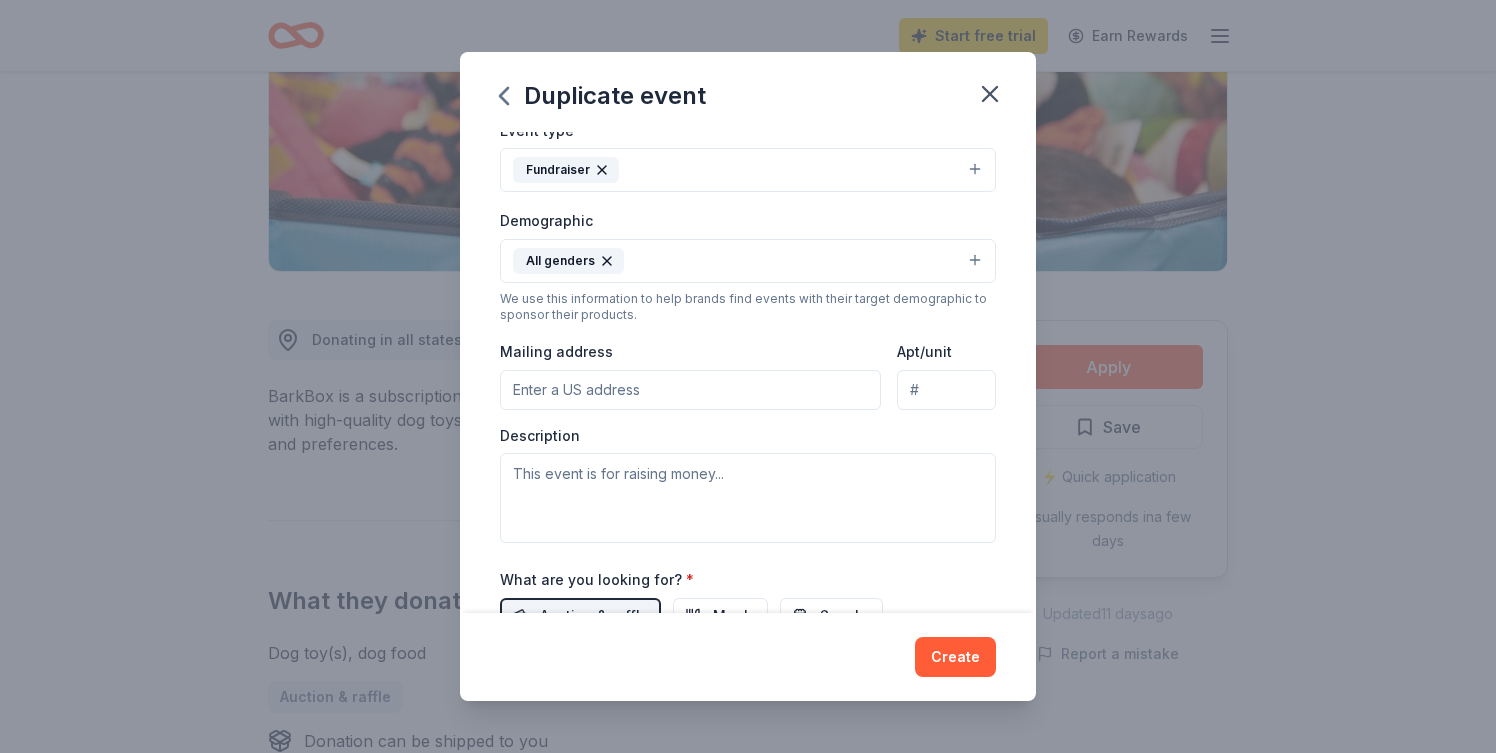 click on "Mailing address" at bounding box center [690, 390] 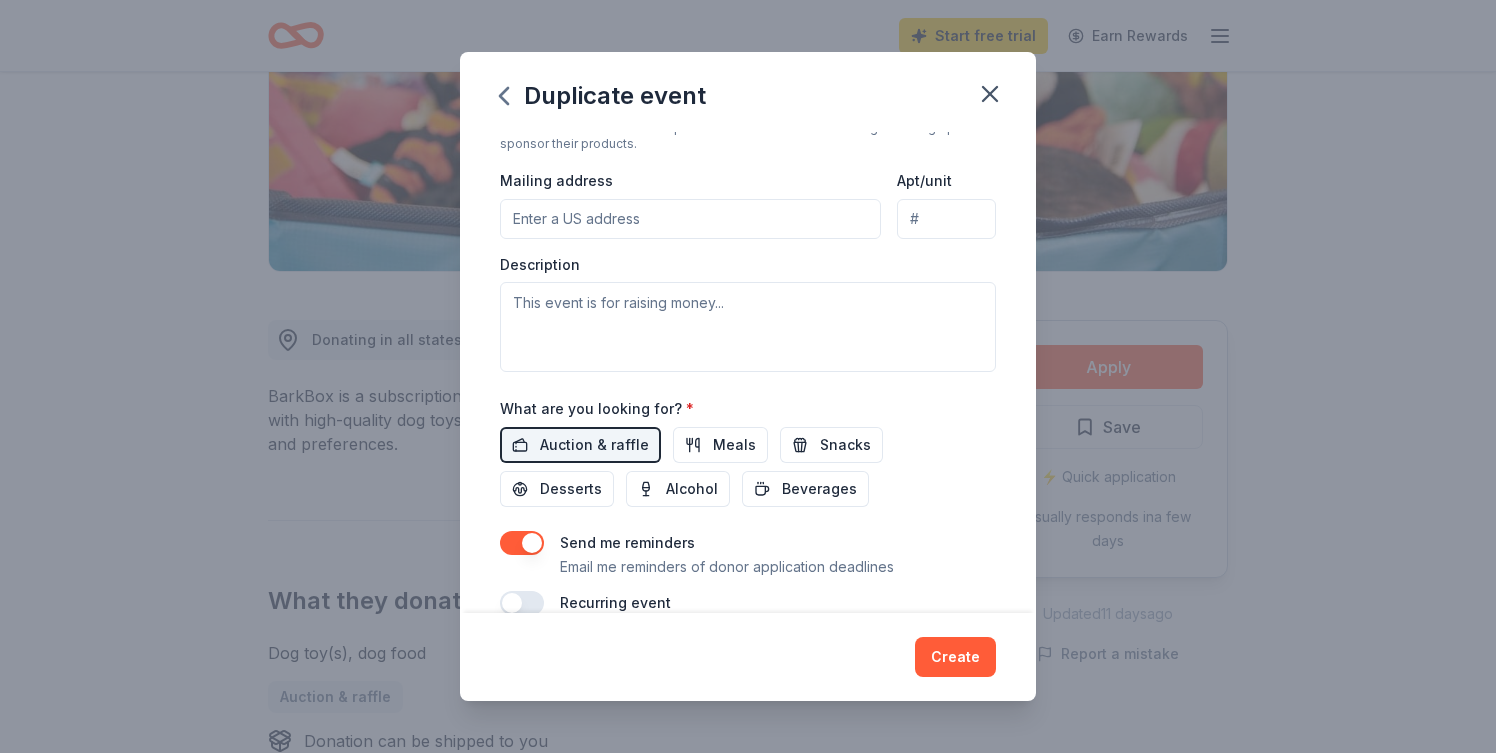 scroll, scrollTop: 450, scrollLeft: 0, axis: vertical 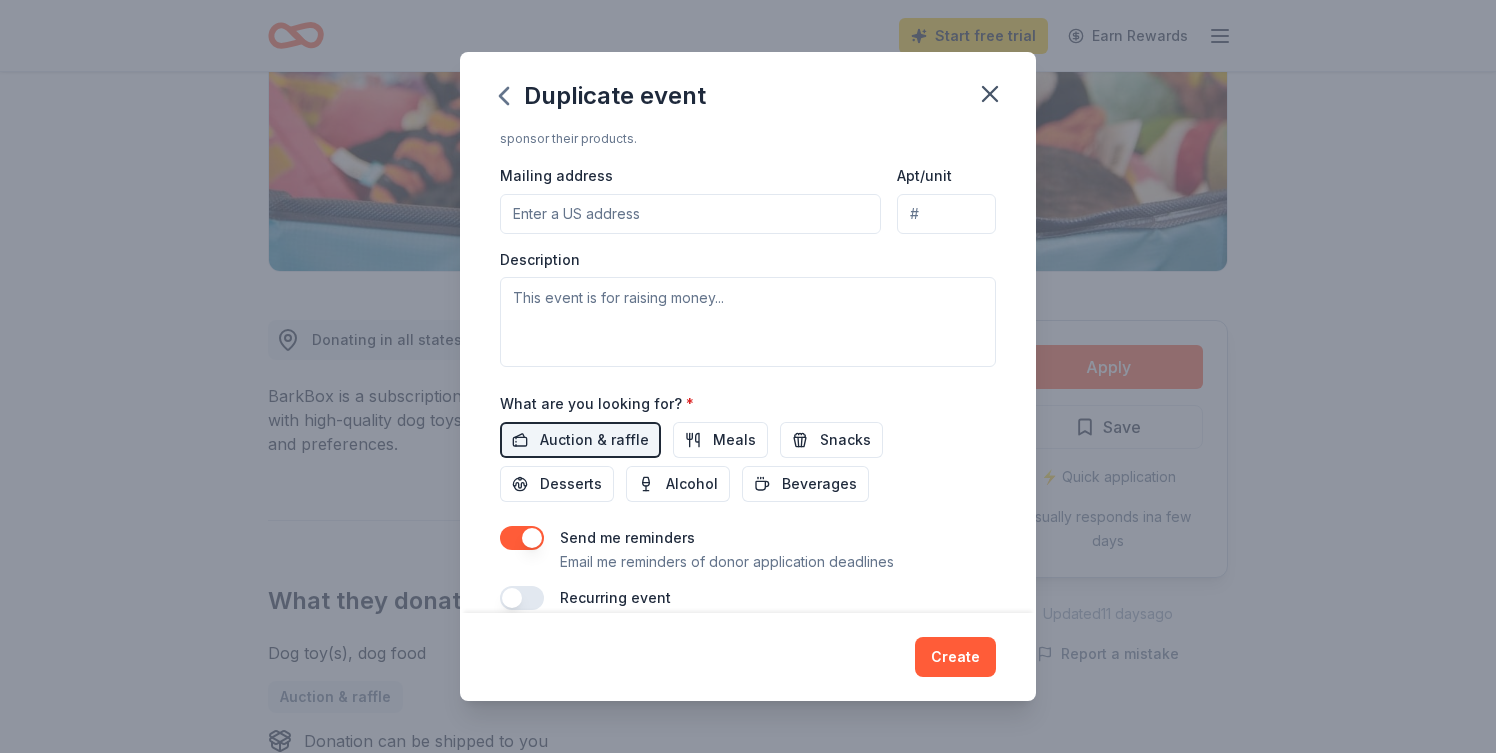 click on "Mailing address" at bounding box center (690, 214) 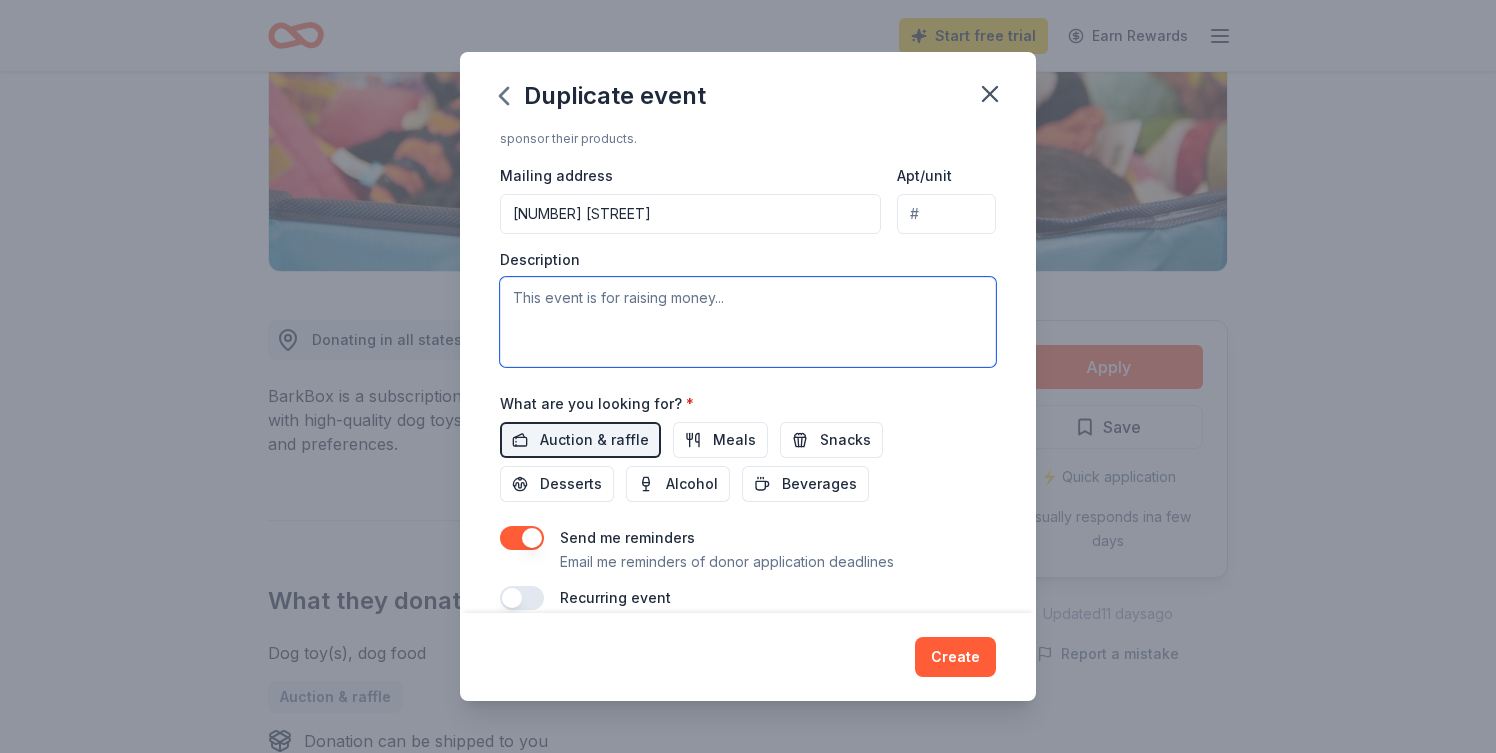 click at bounding box center [748, 322] 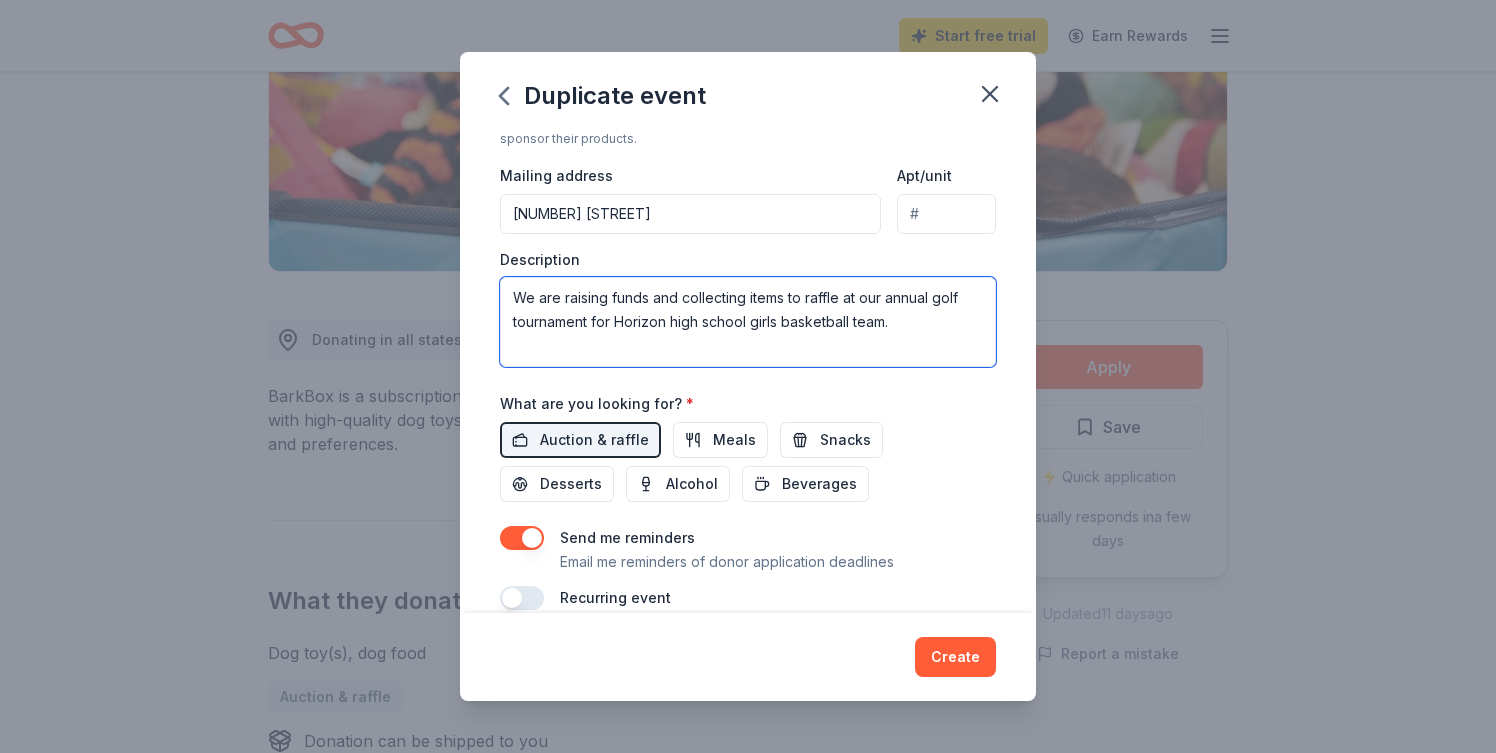 click on "We are raising funds and collecting items to raffle at our annual golf tournament for Horizon high school girls basketball team." at bounding box center (748, 322) 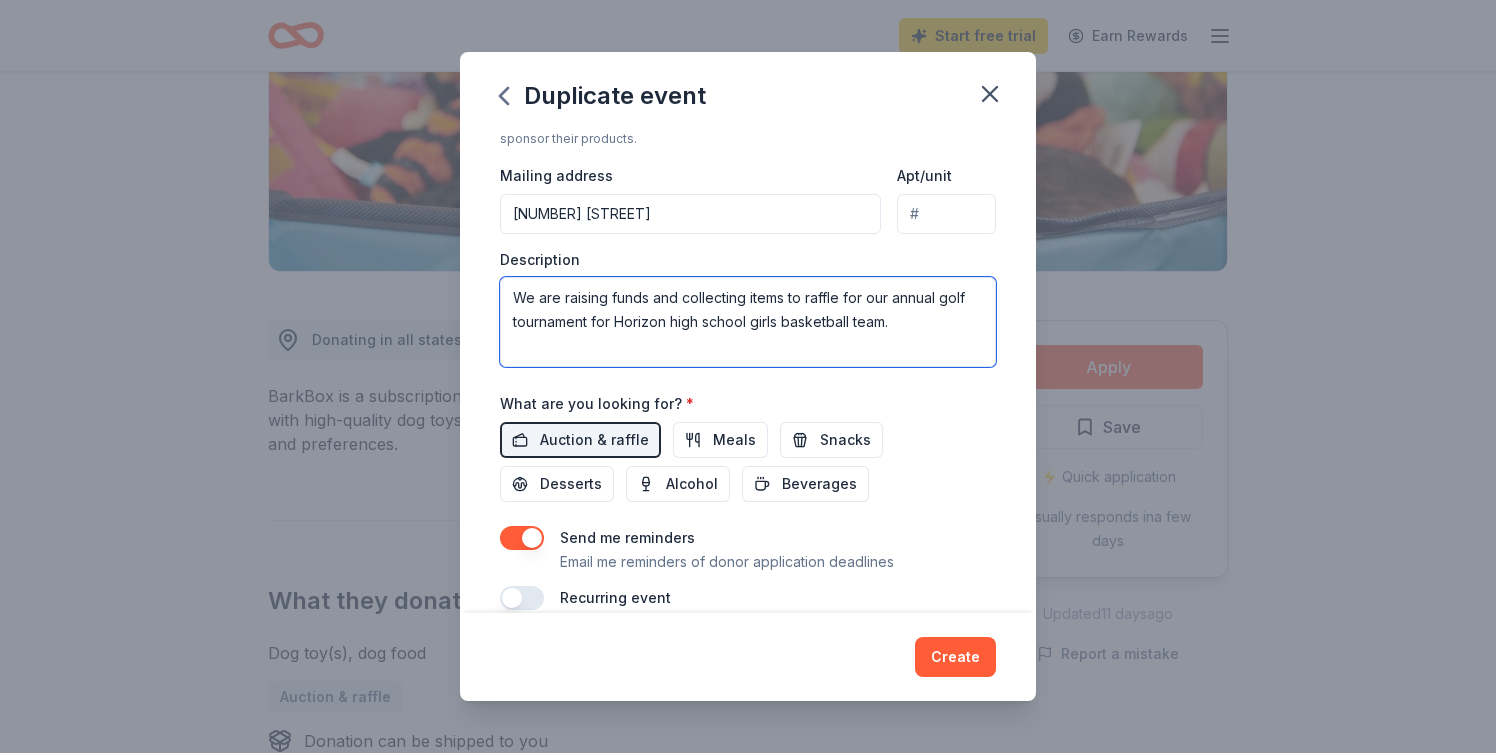 click on "We are raising funds and collecting items to raffle for our annual golf tournament for Horizon high school girls basketball team." at bounding box center (748, 322) 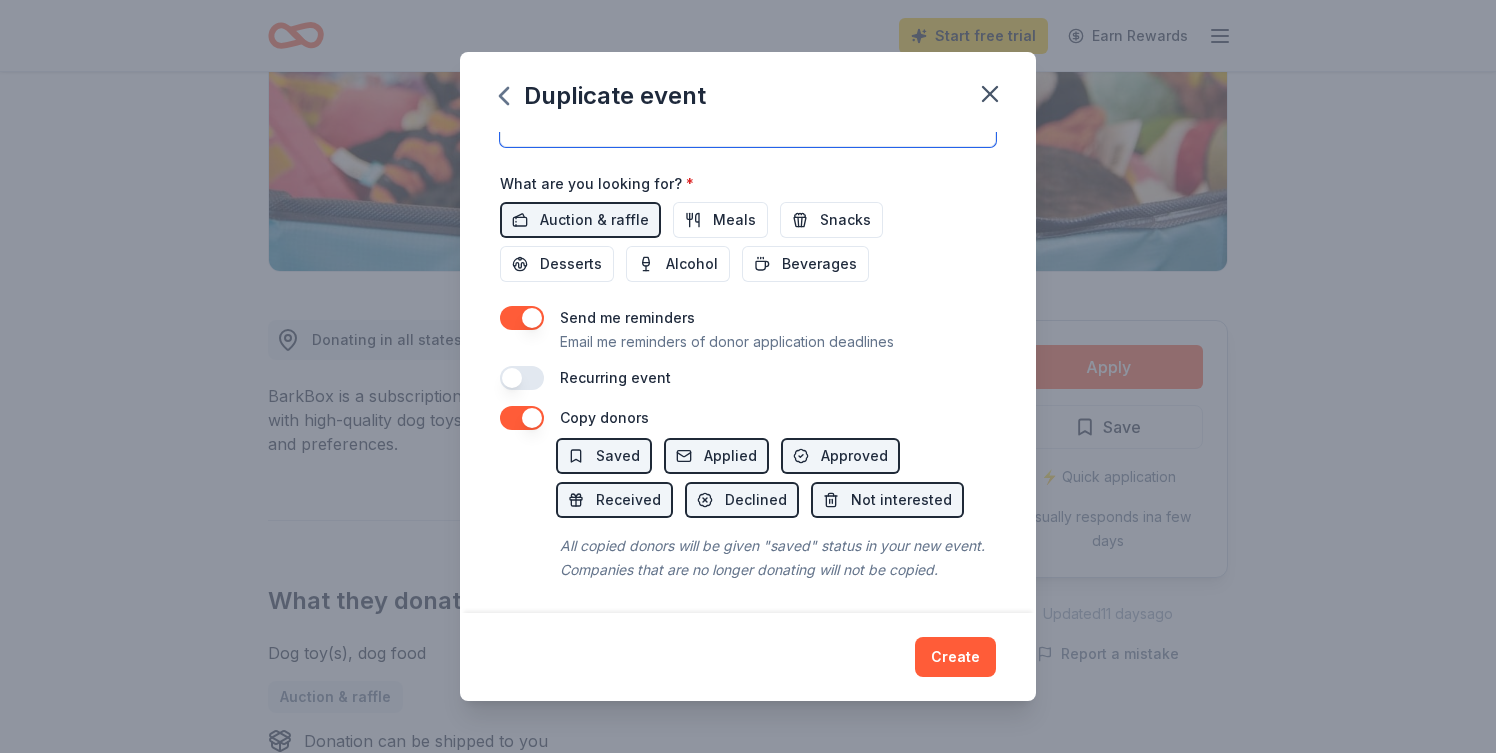 scroll, scrollTop: 675, scrollLeft: 0, axis: vertical 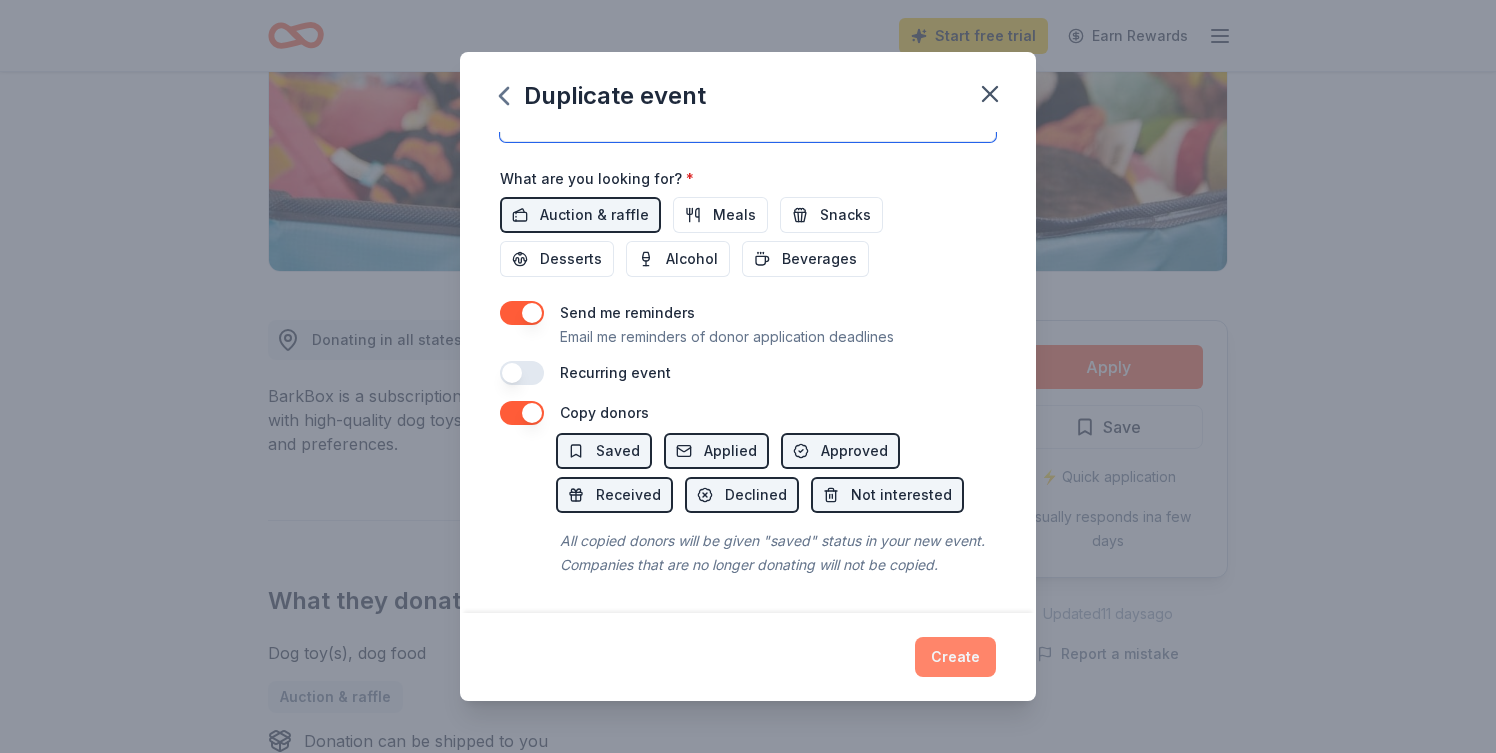 type on "We are raising funds and collecting items to raffle for our annual golf tournament for the Horizon high school girls basketball team." 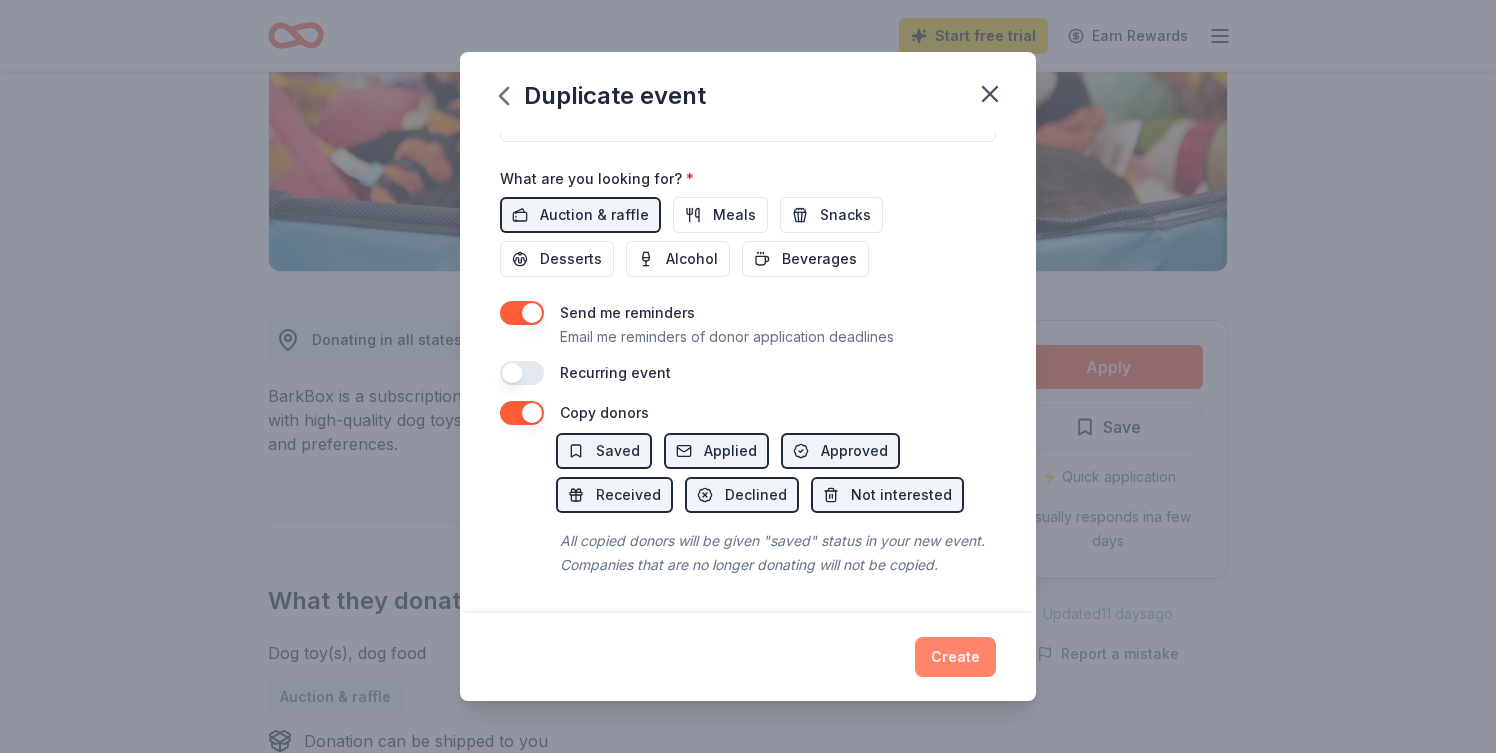 click on "Create" at bounding box center (955, 657) 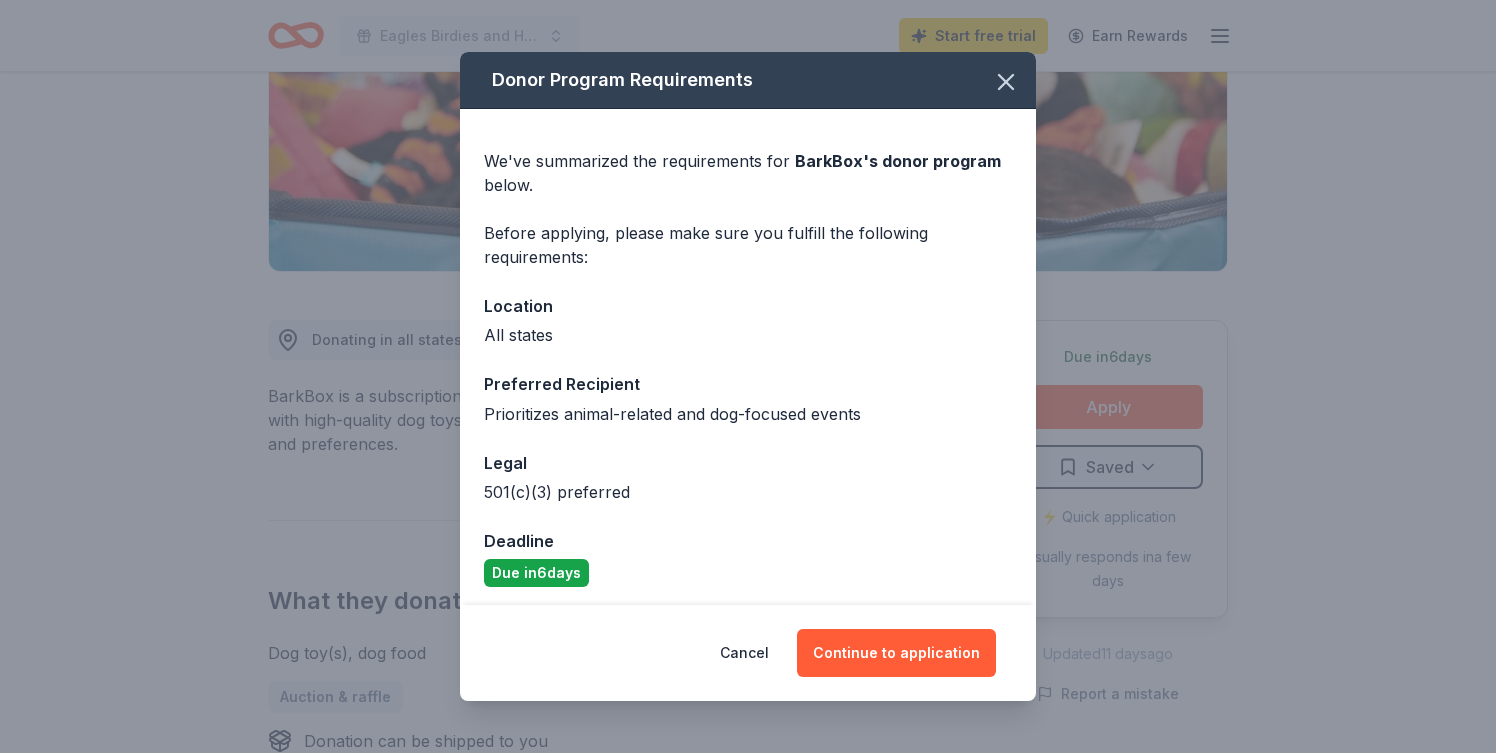 scroll, scrollTop: 5, scrollLeft: 0, axis: vertical 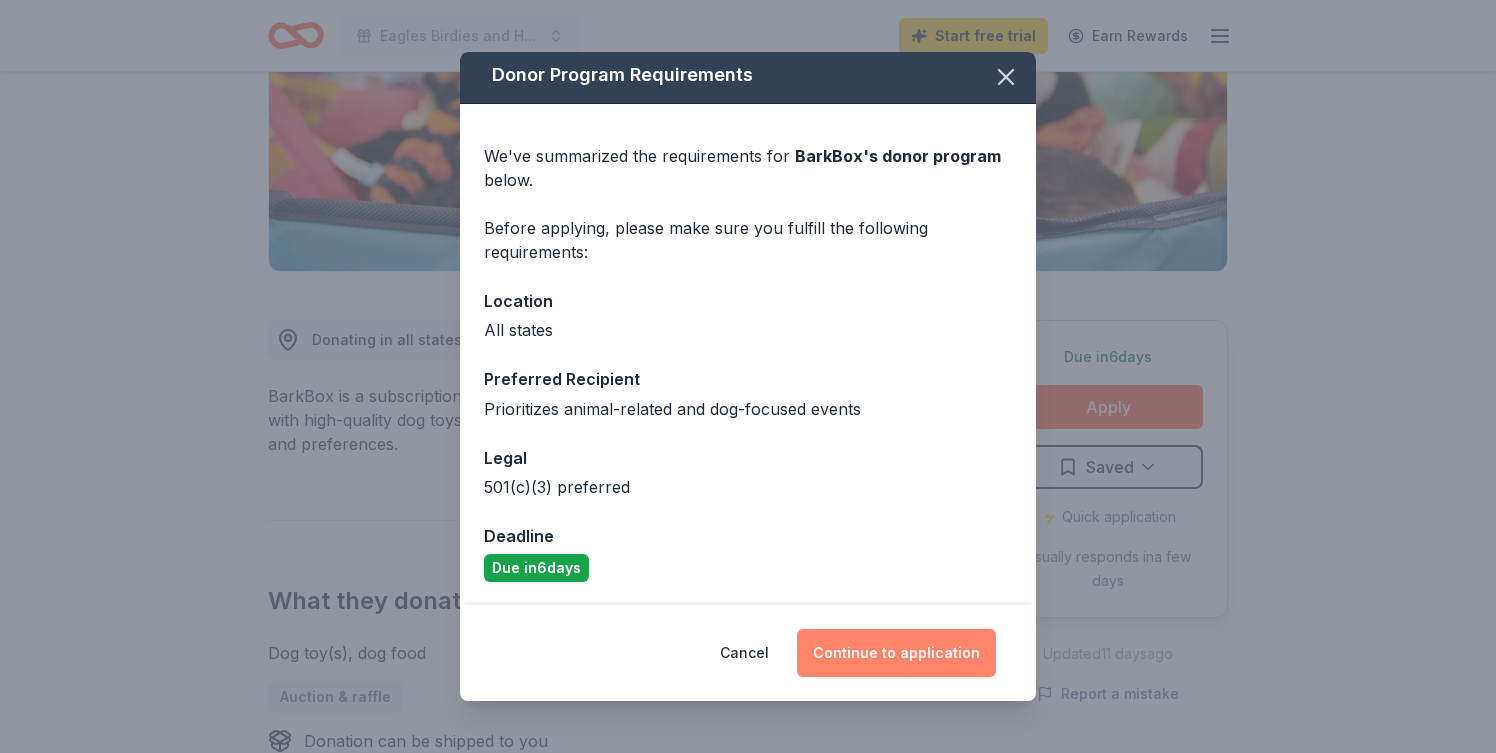 click on "Continue to application" at bounding box center (896, 653) 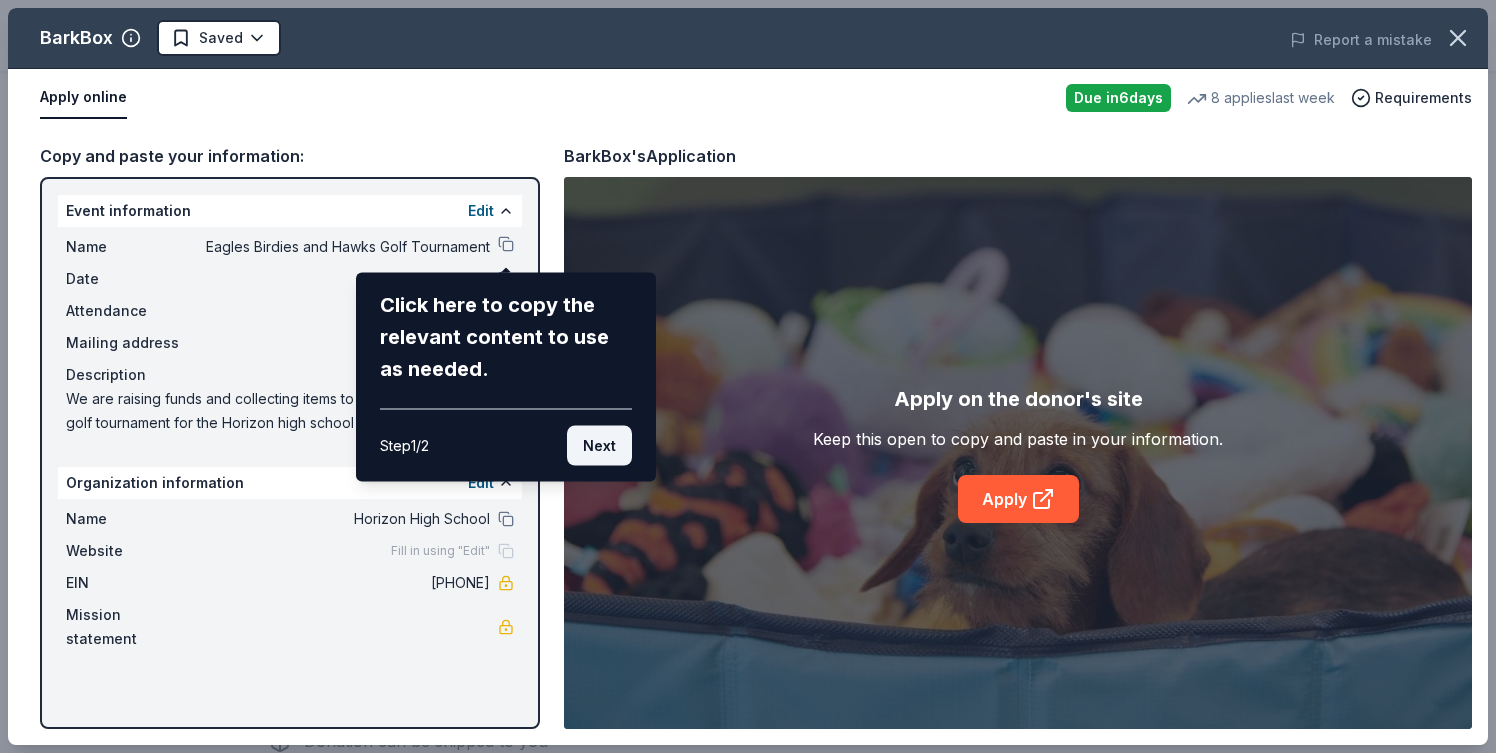 click on "Next" at bounding box center (599, 446) 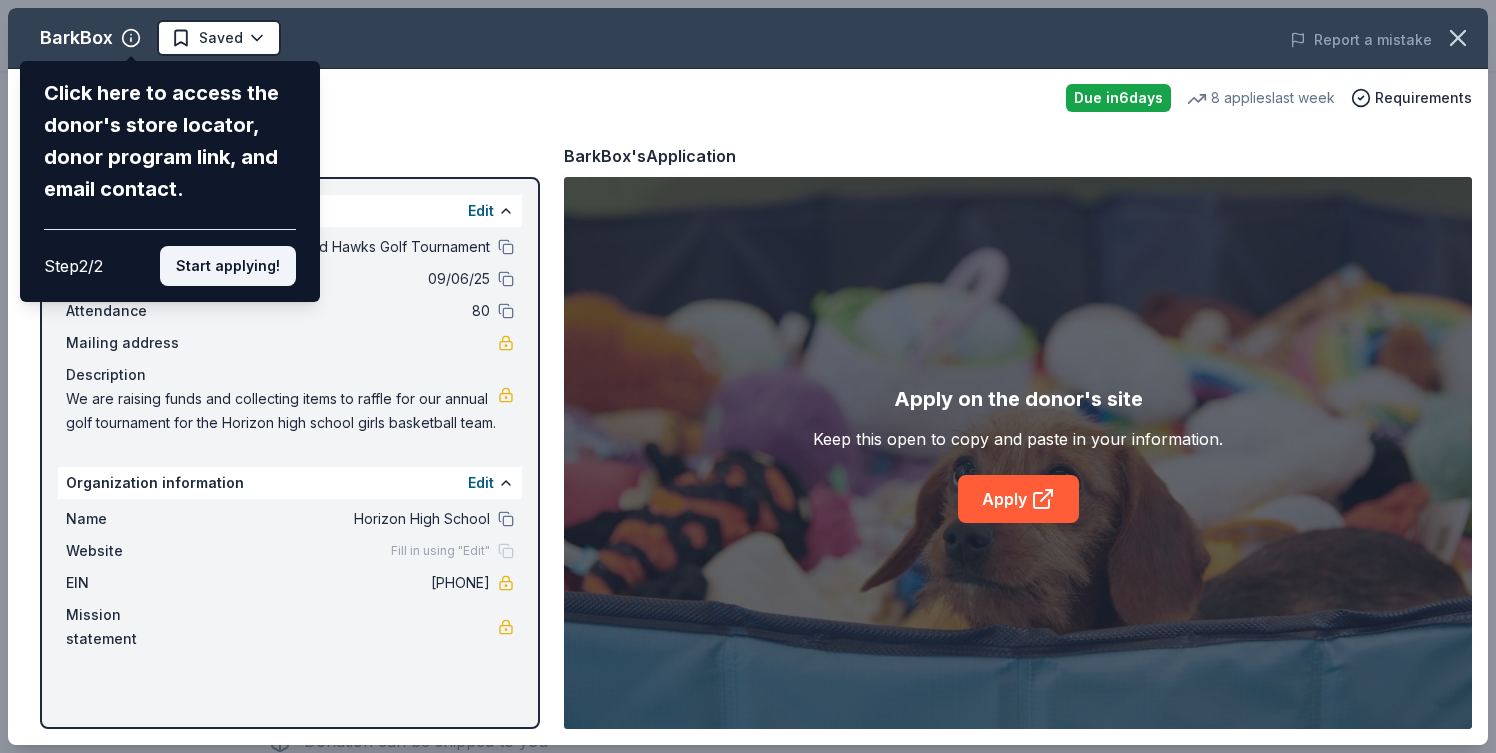 click on "Start applying!" at bounding box center (228, 266) 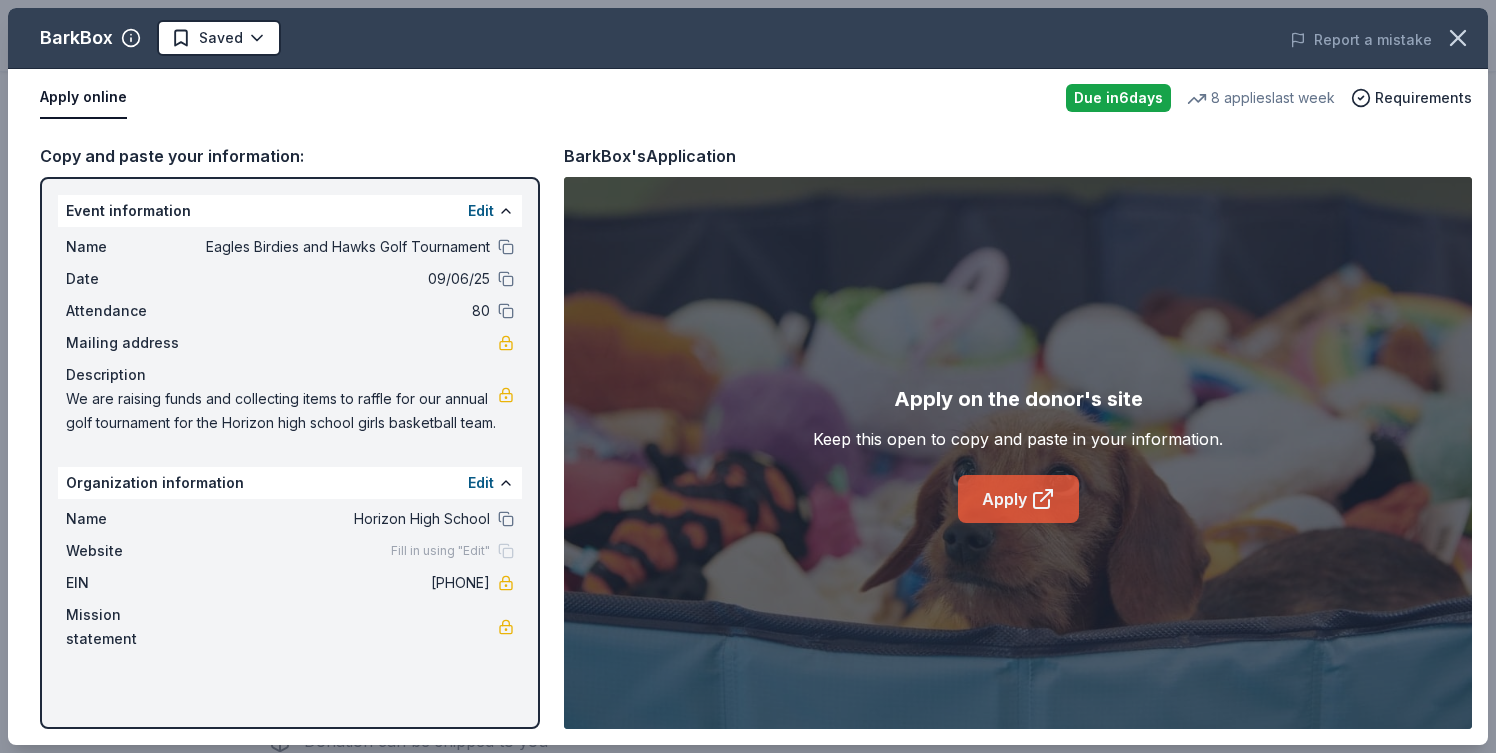 click on "Apply" at bounding box center (1018, 499) 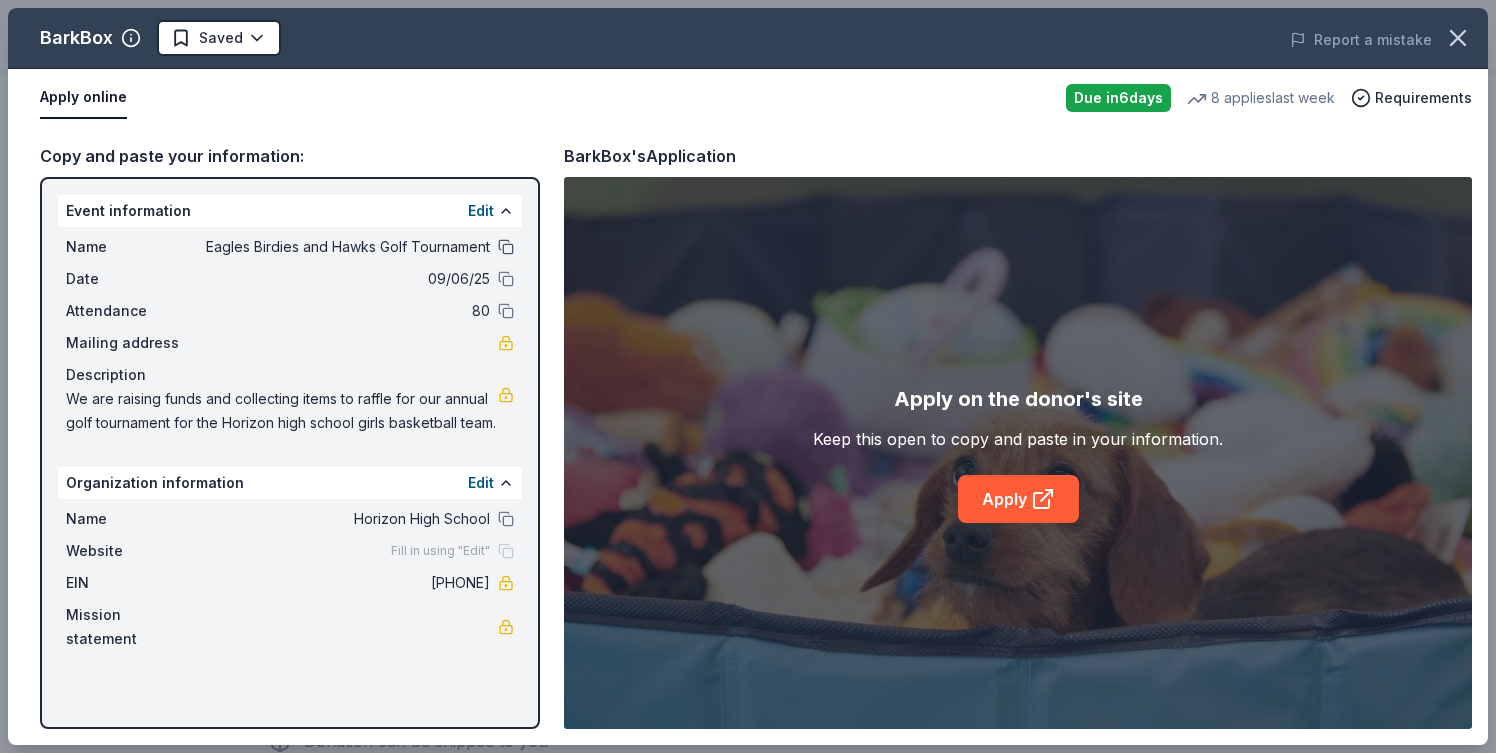 click at bounding box center [506, 247] 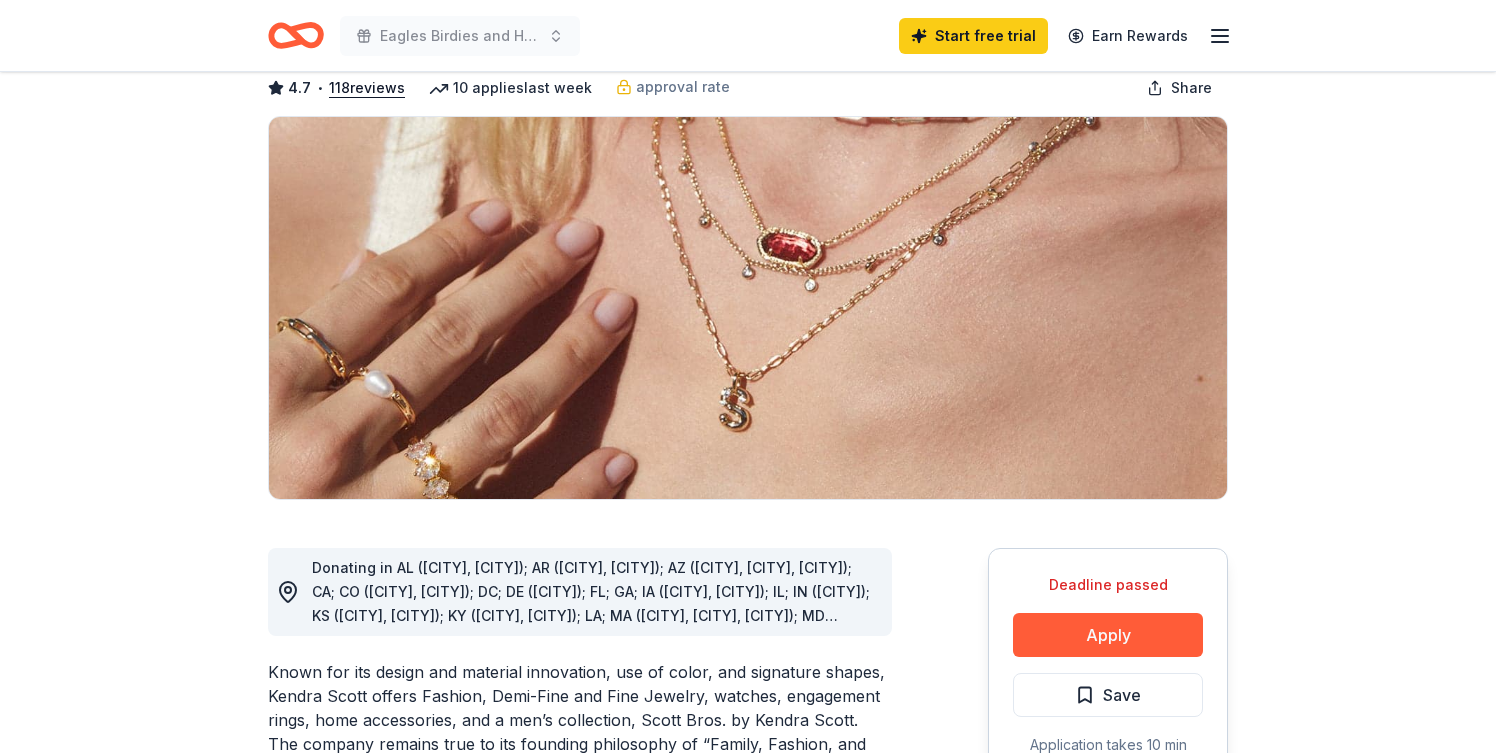 scroll, scrollTop: 109, scrollLeft: 0, axis: vertical 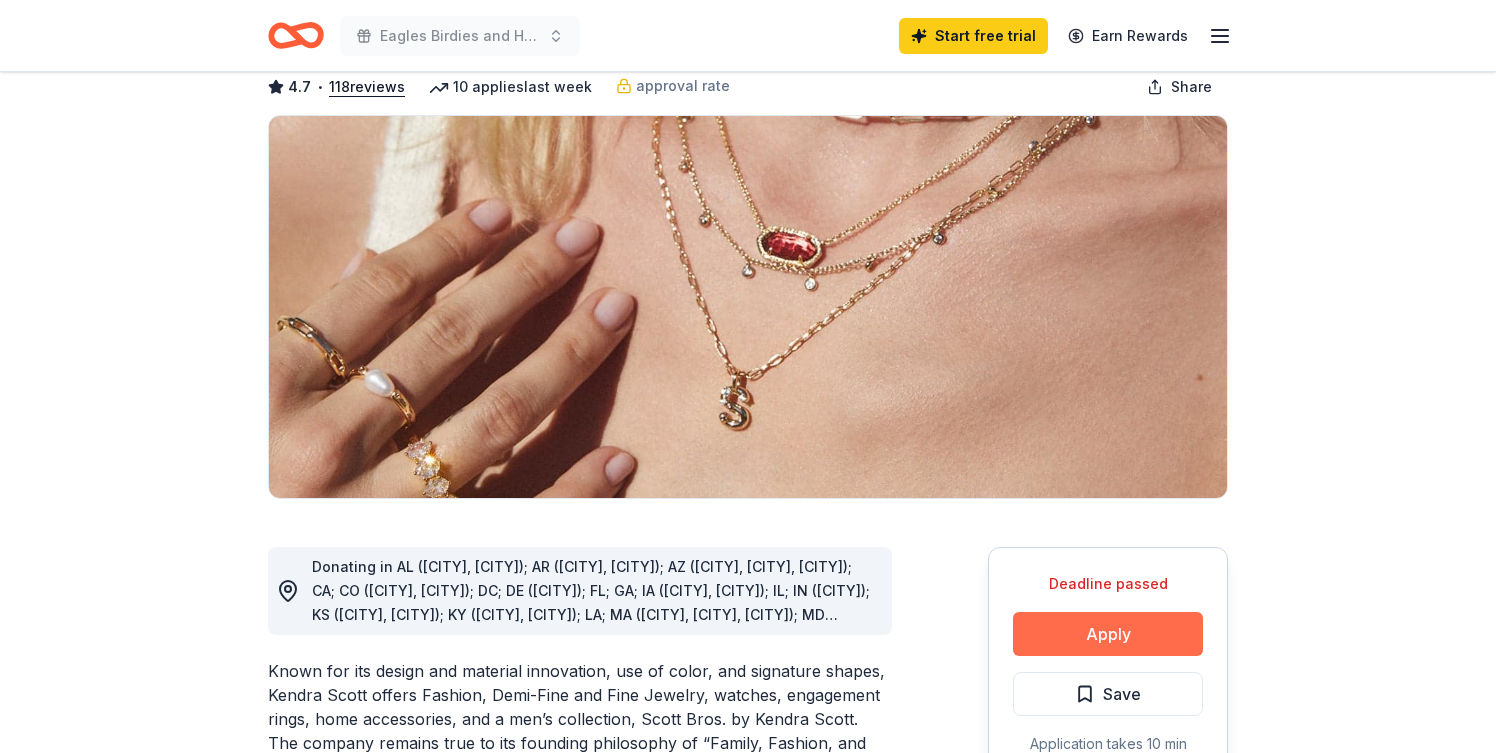 click on "Apply" at bounding box center [1108, 634] 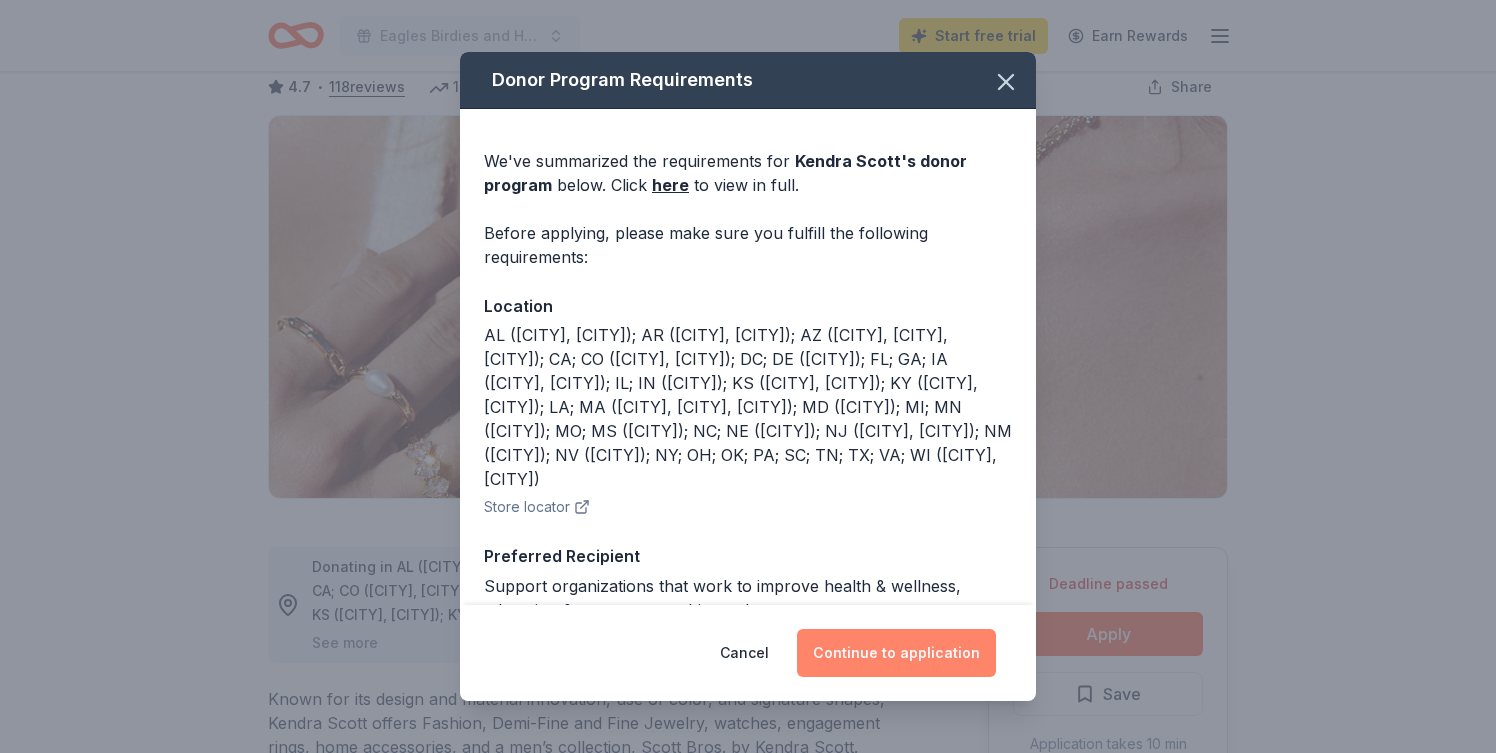 click on "Continue to application" at bounding box center [896, 653] 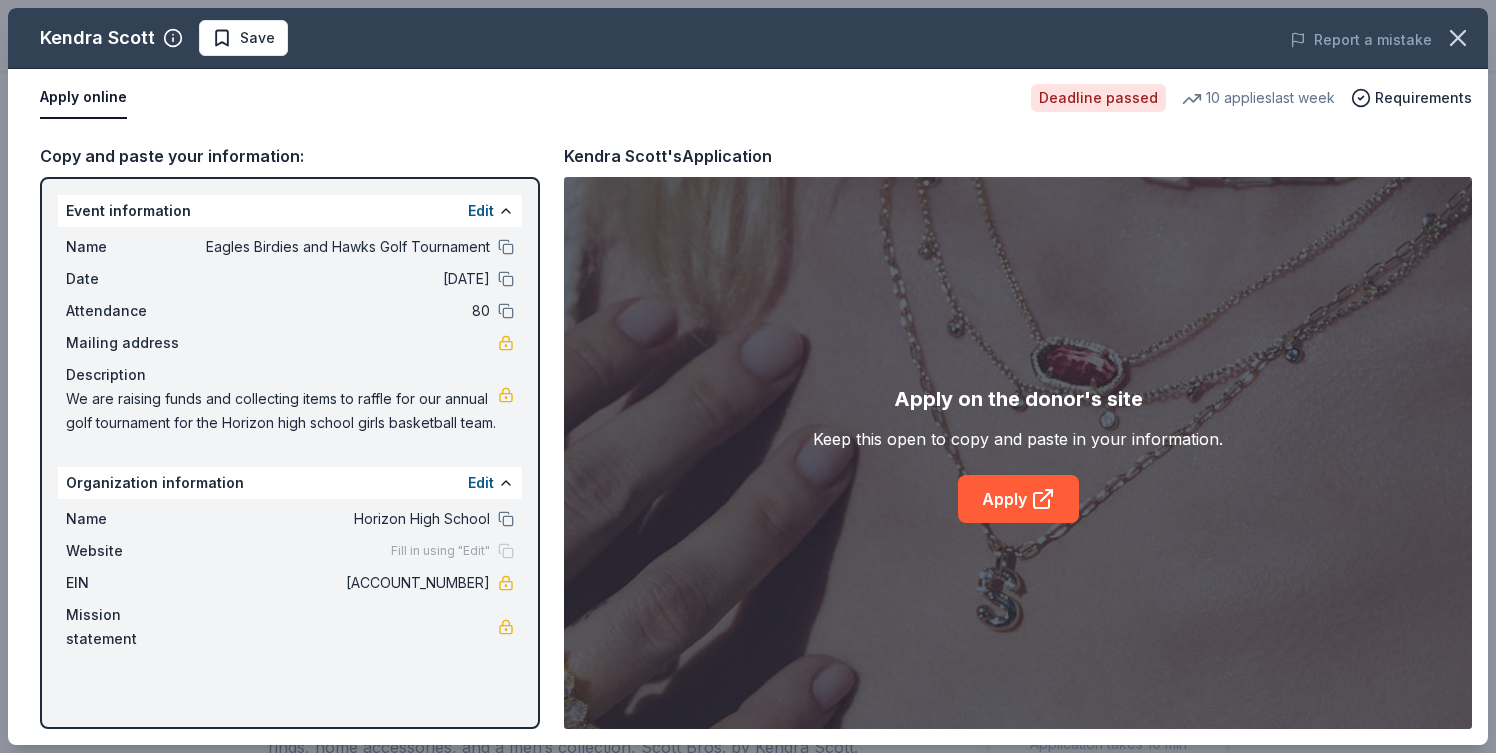 click on "Deadline passed" at bounding box center (1098, 98) 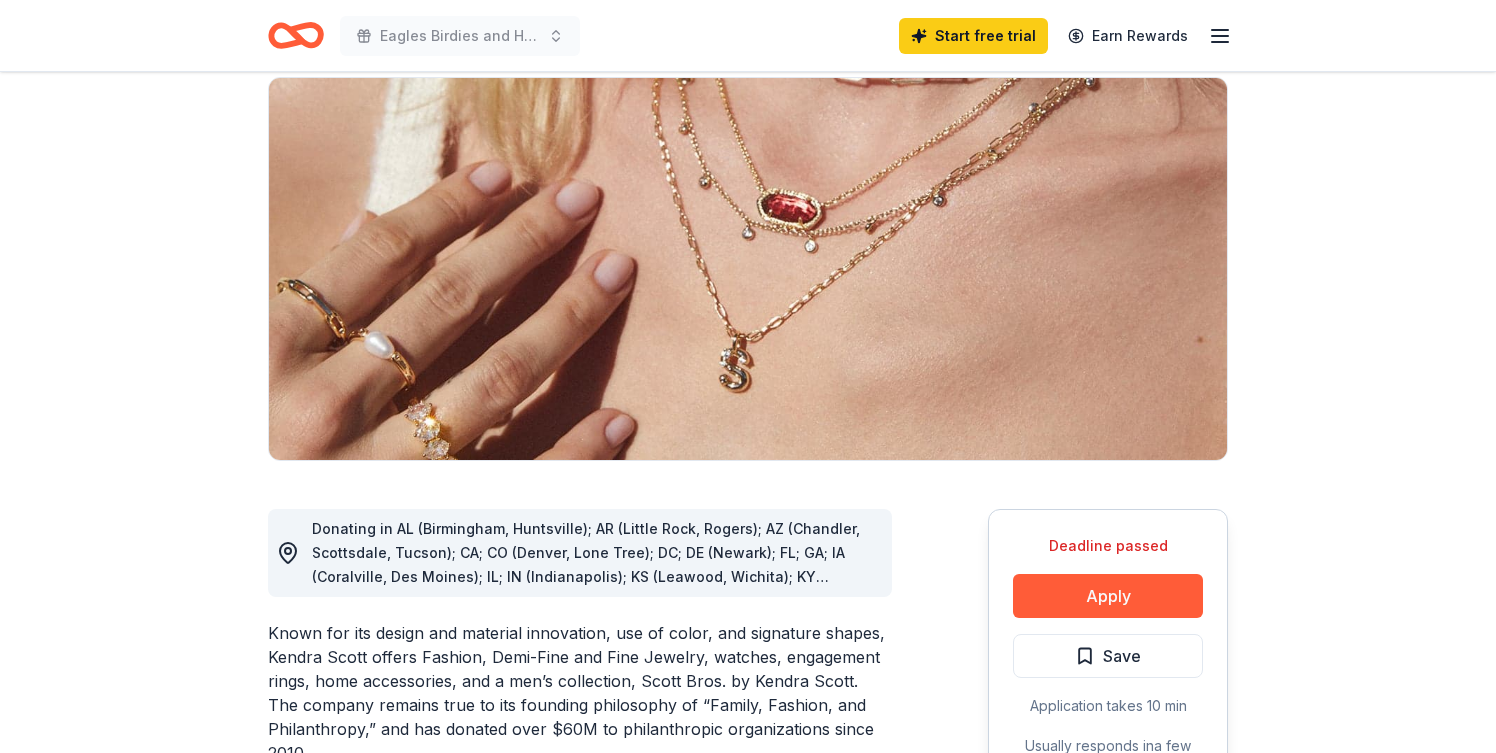 scroll, scrollTop: 148, scrollLeft: 0, axis: vertical 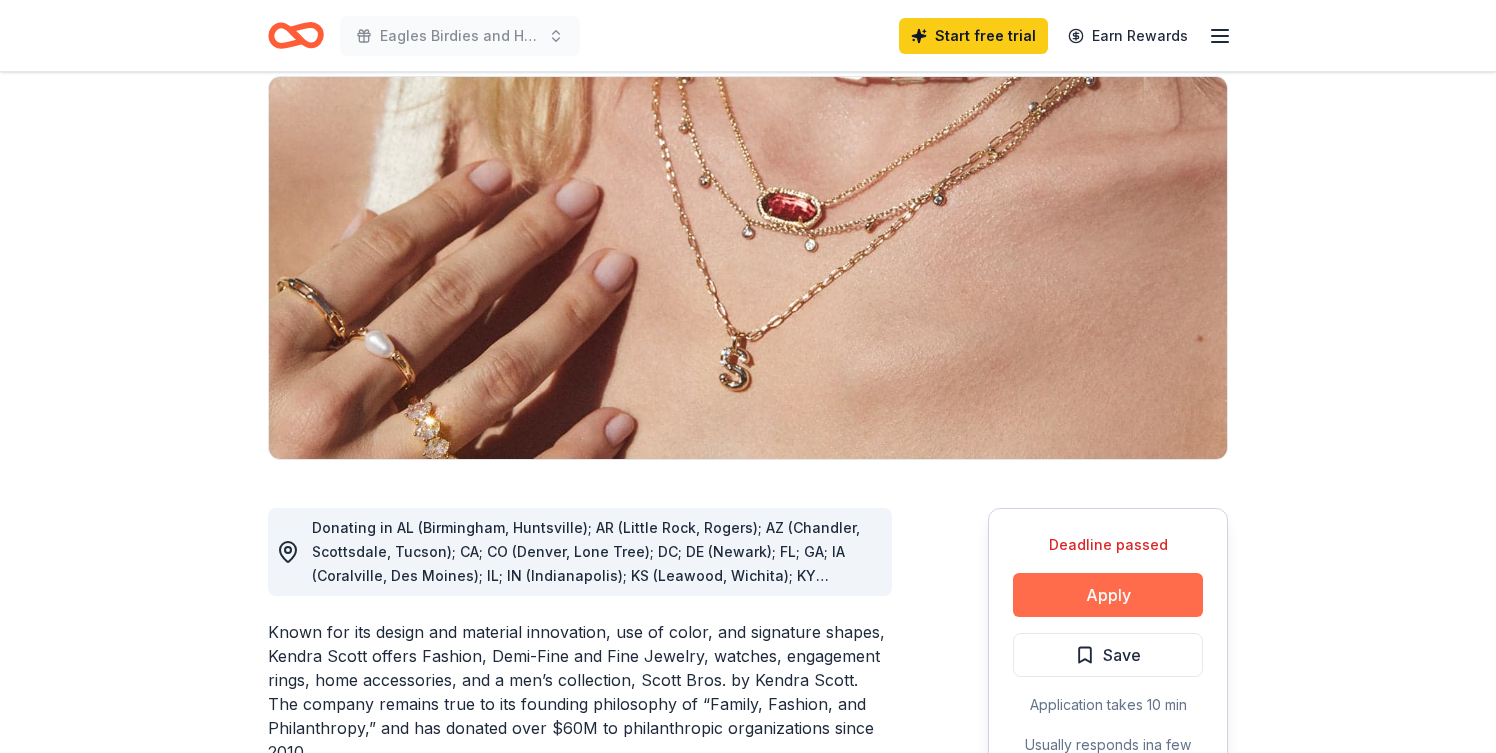 click on "Apply" at bounding box center [1108, 595] 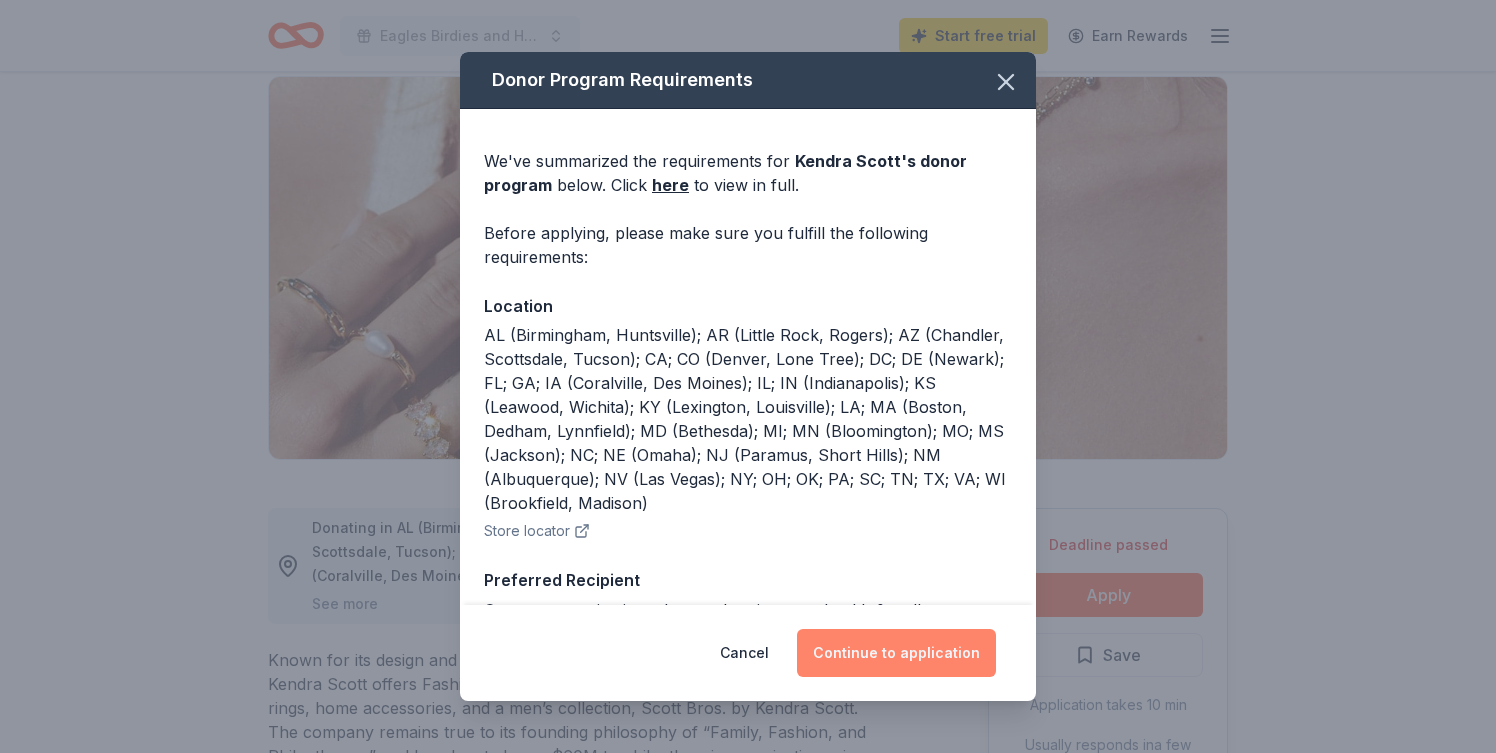 click on "Continue to application" at bounding box center [896, 653] 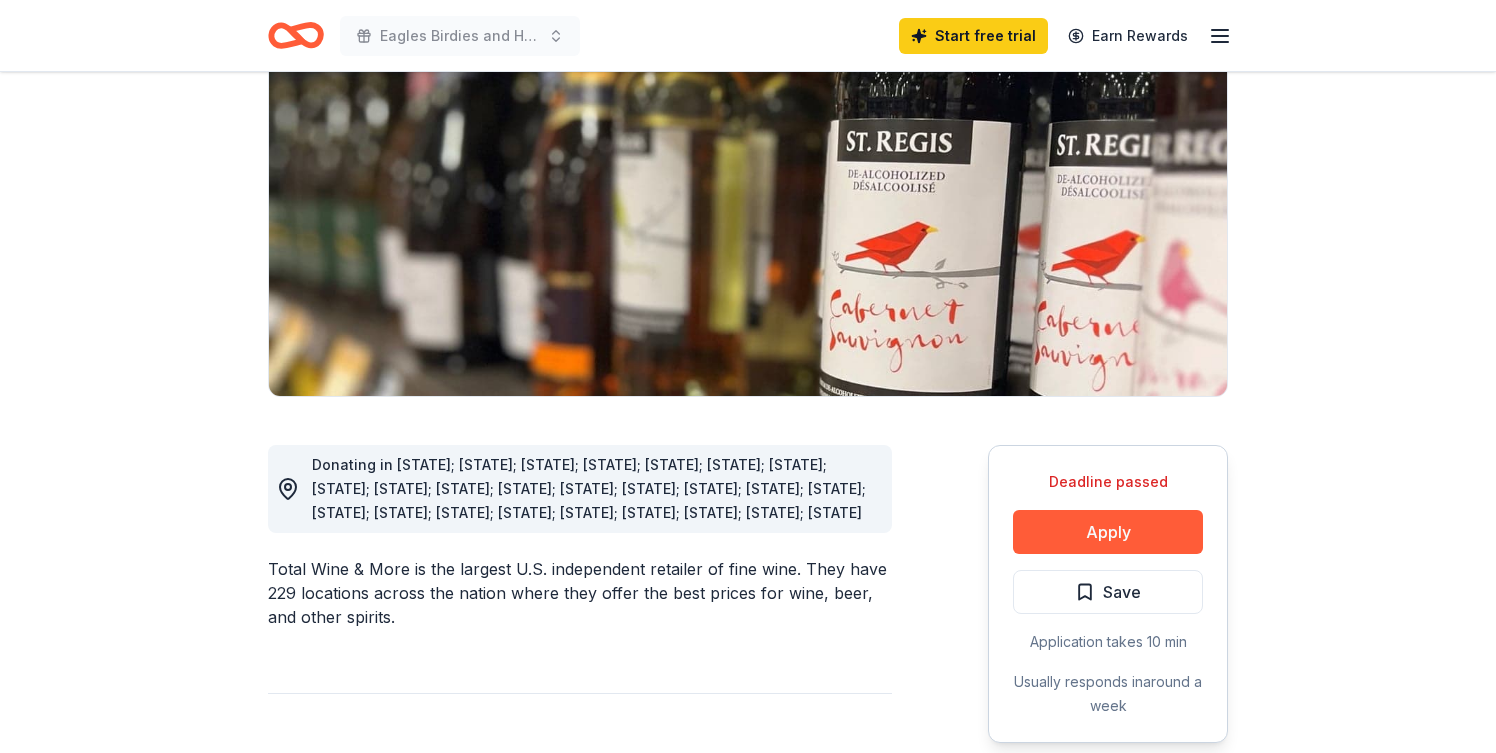 scroll, scrollTop: 253, scrollLeft: 0, axis: vertical 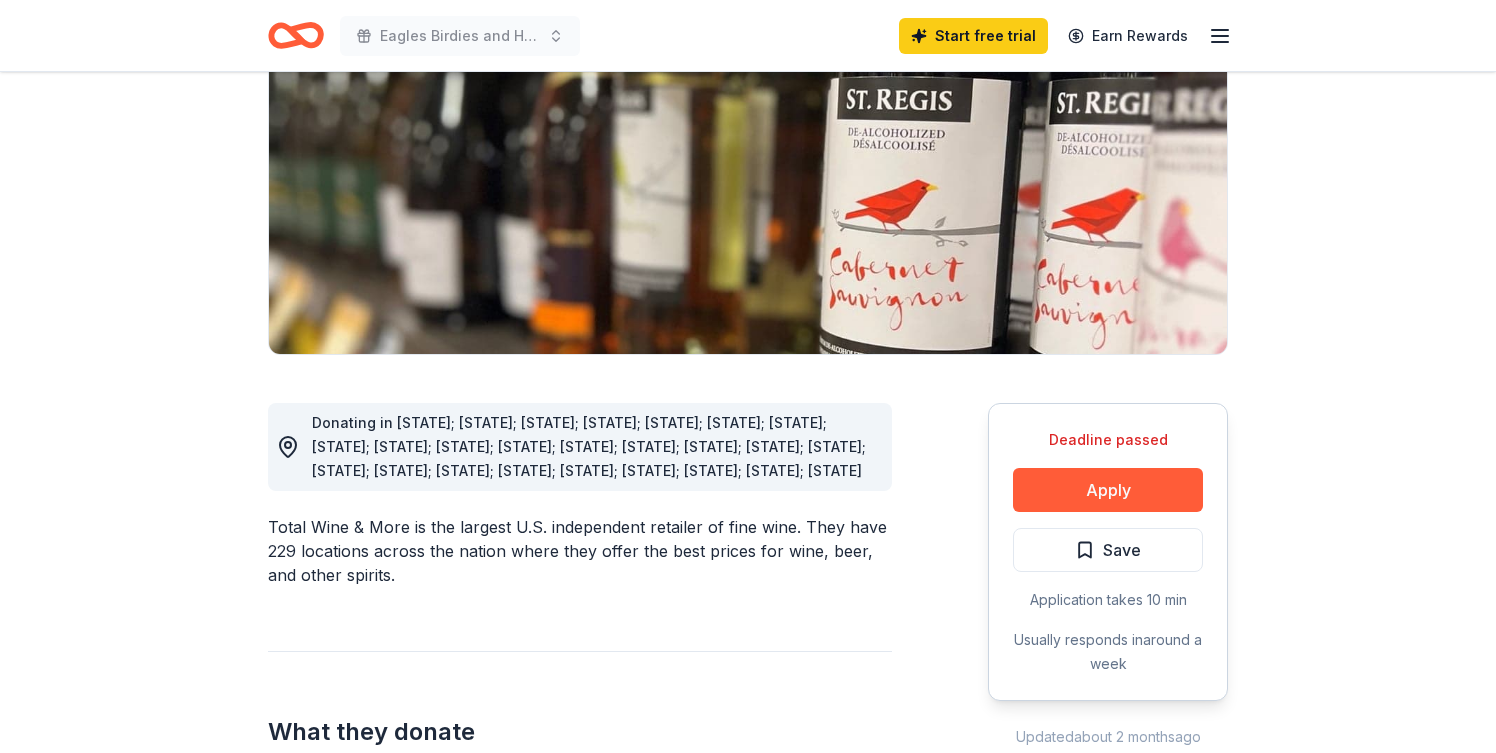 click on "Apply" at bounding box center (1108, 490) 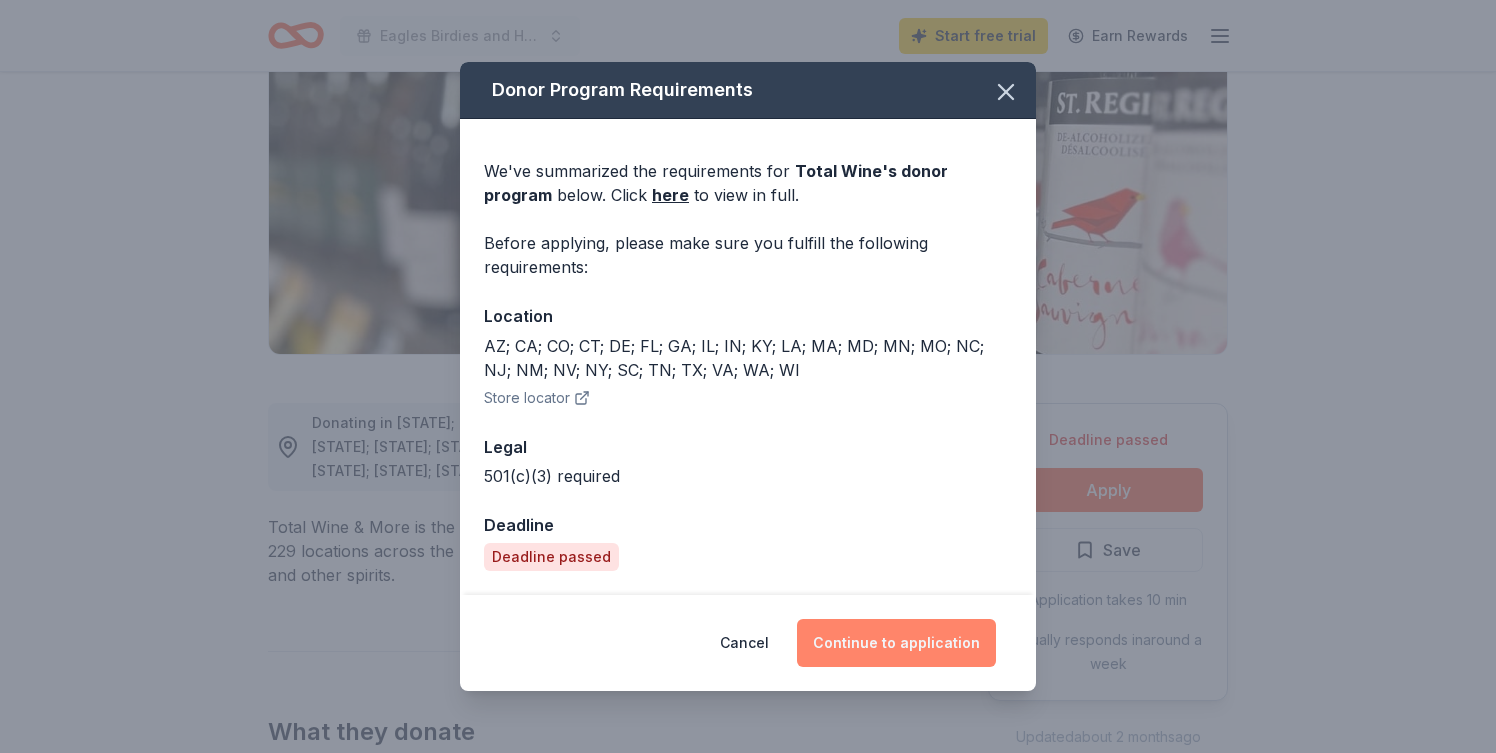 click on "Continue to application" at bounding box center [896, 643] 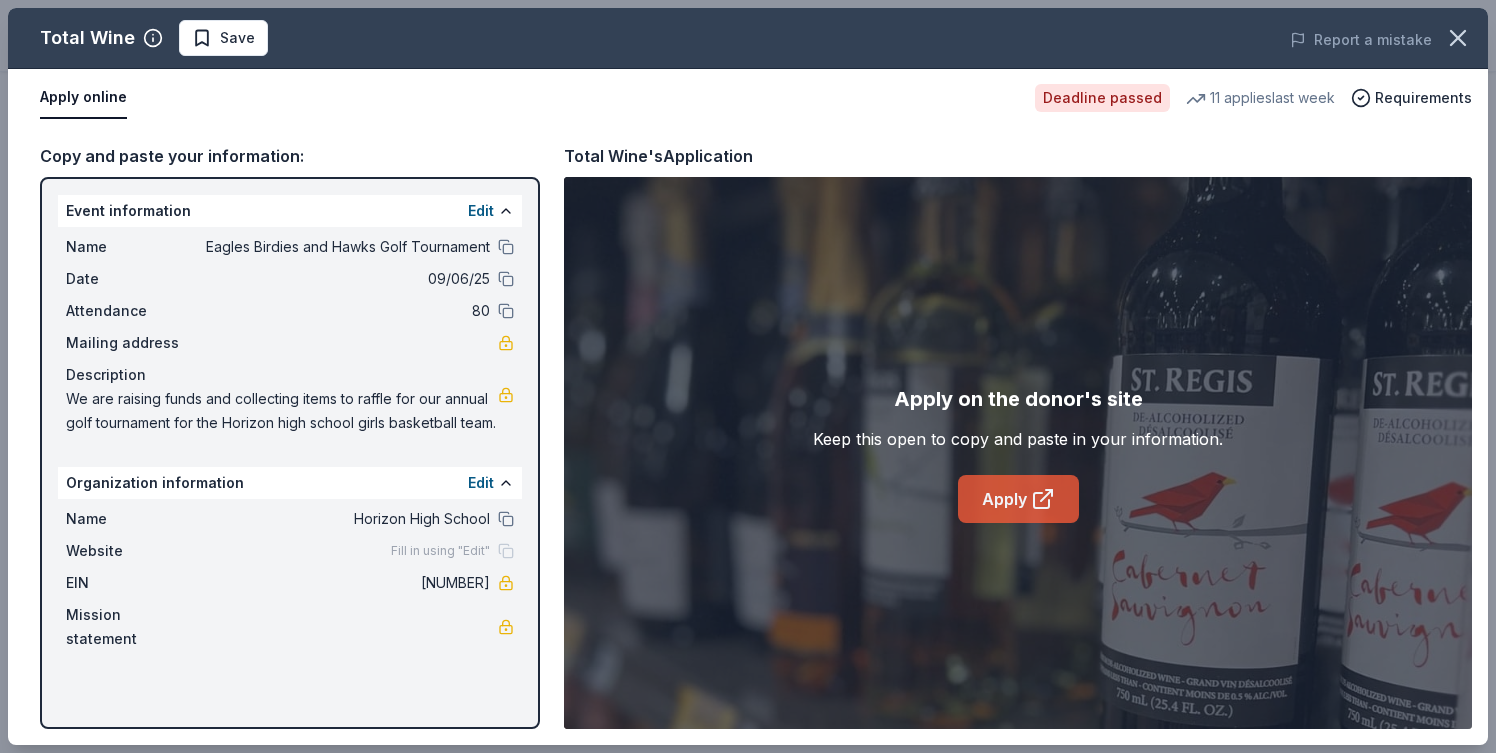 click on "Apply" at bounding box center [1018, 499] 